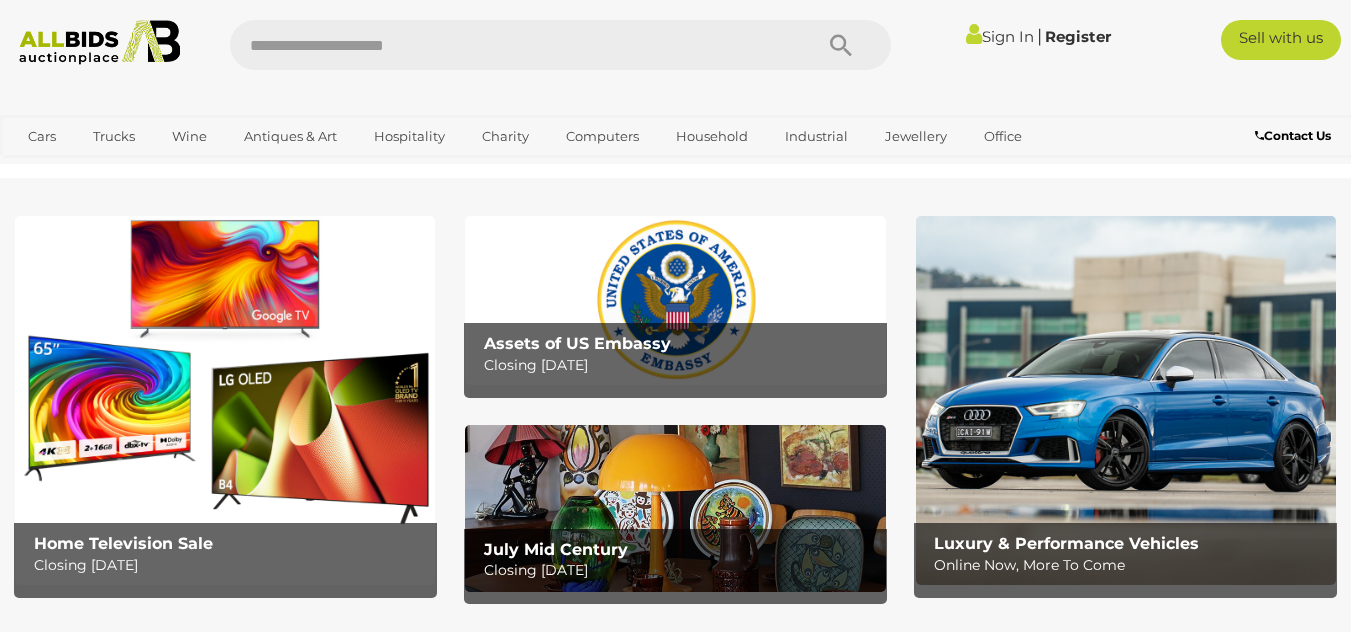 scroll, scrollTop: 0, scrollLeft: 0, axis: both 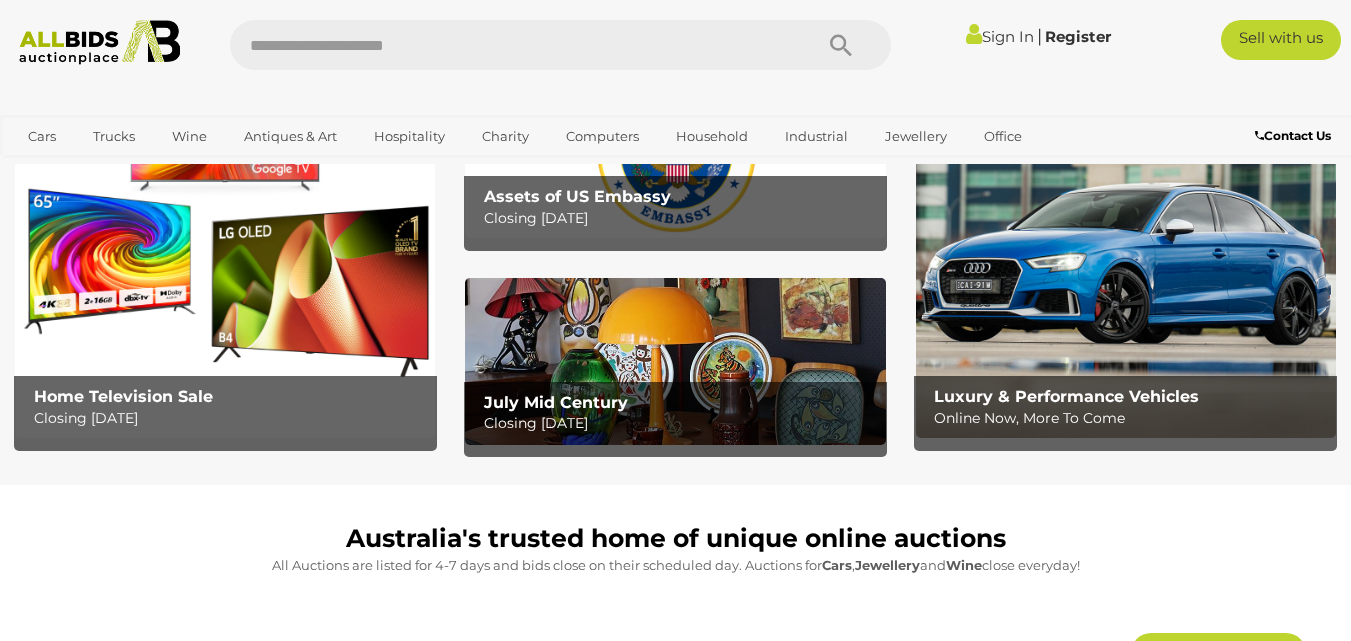click at bounding box center (1126, 253) 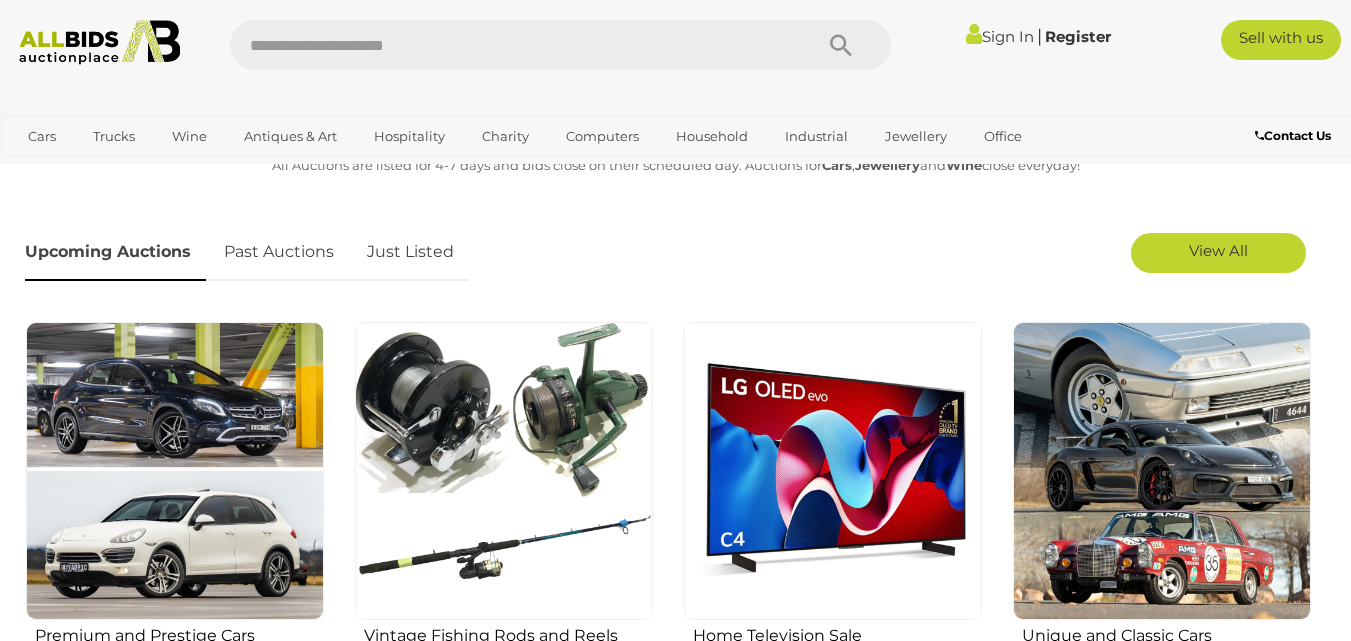scroll, scrollTop: 587, scrollLeft: 0, axis: vertical 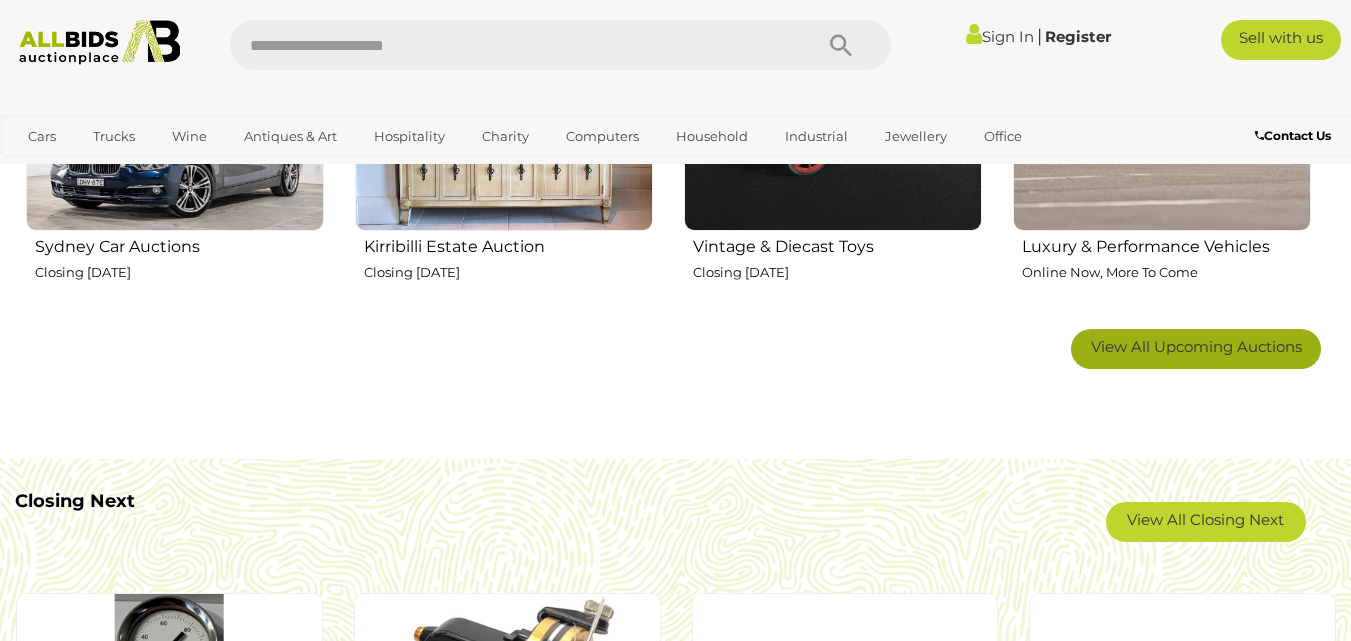 click on "View All Upcoming Auctions" at bounding box center [1196, 349] 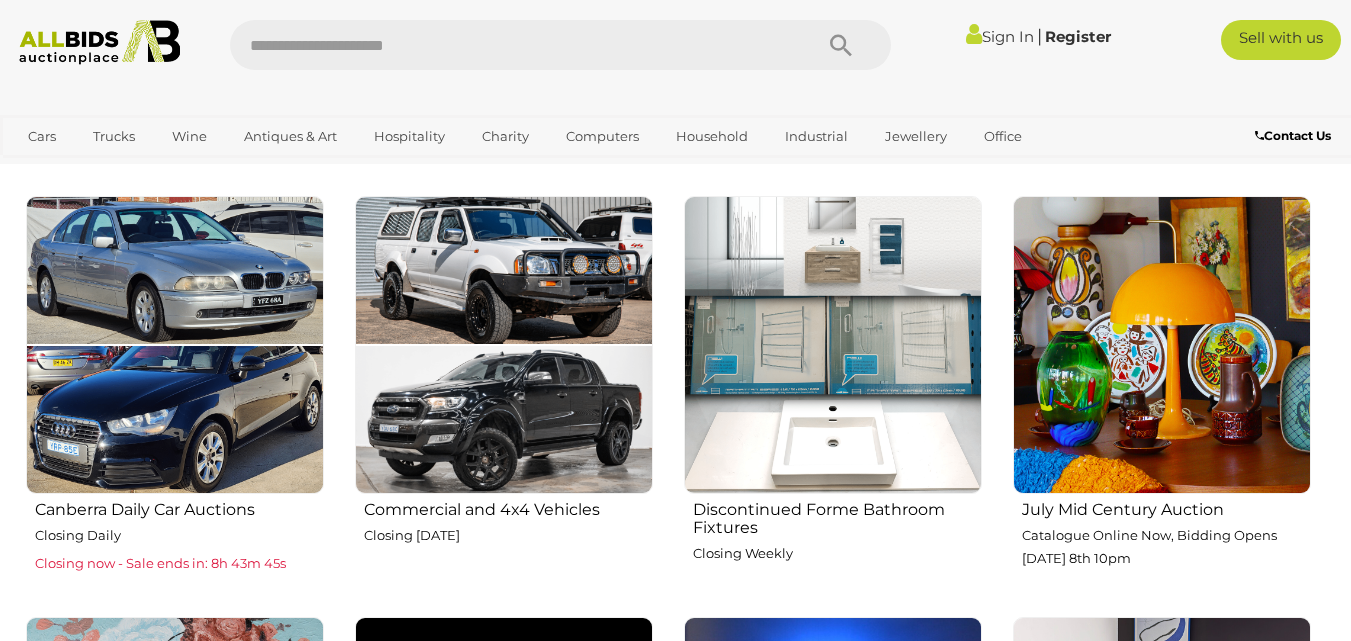 scroll, scrollTop: 1520, scrollLeft: 0, axis: vertical 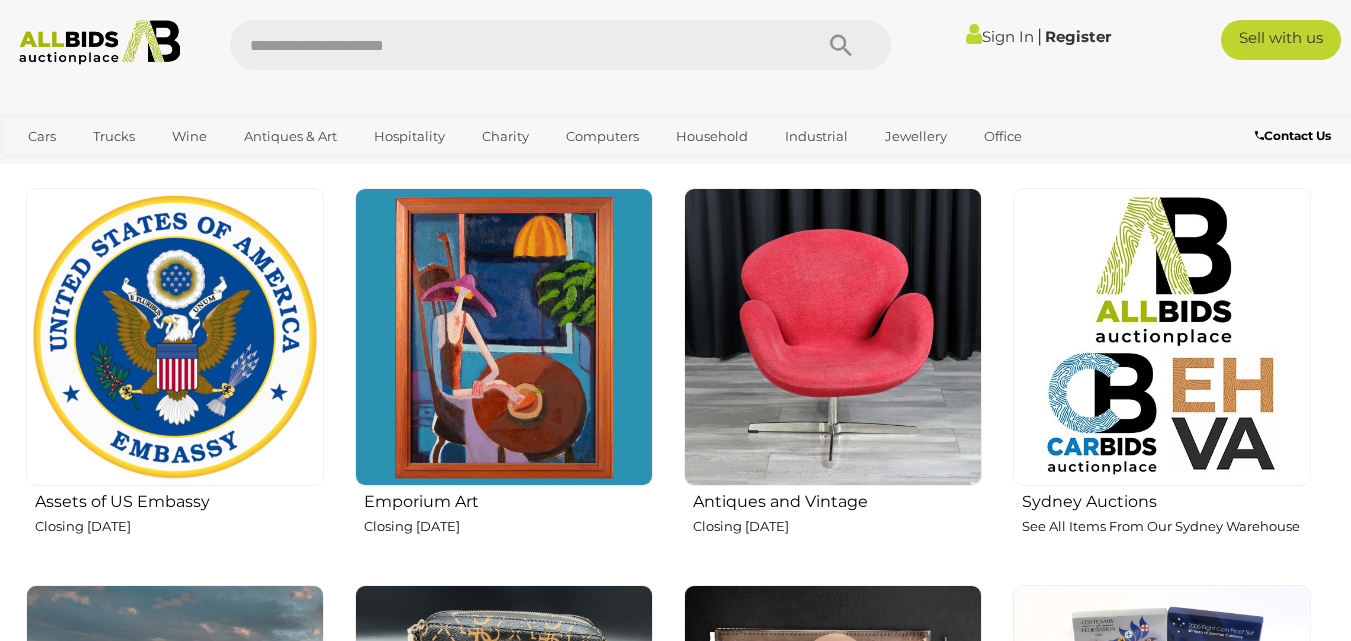 click at bounding box center (833, 337) 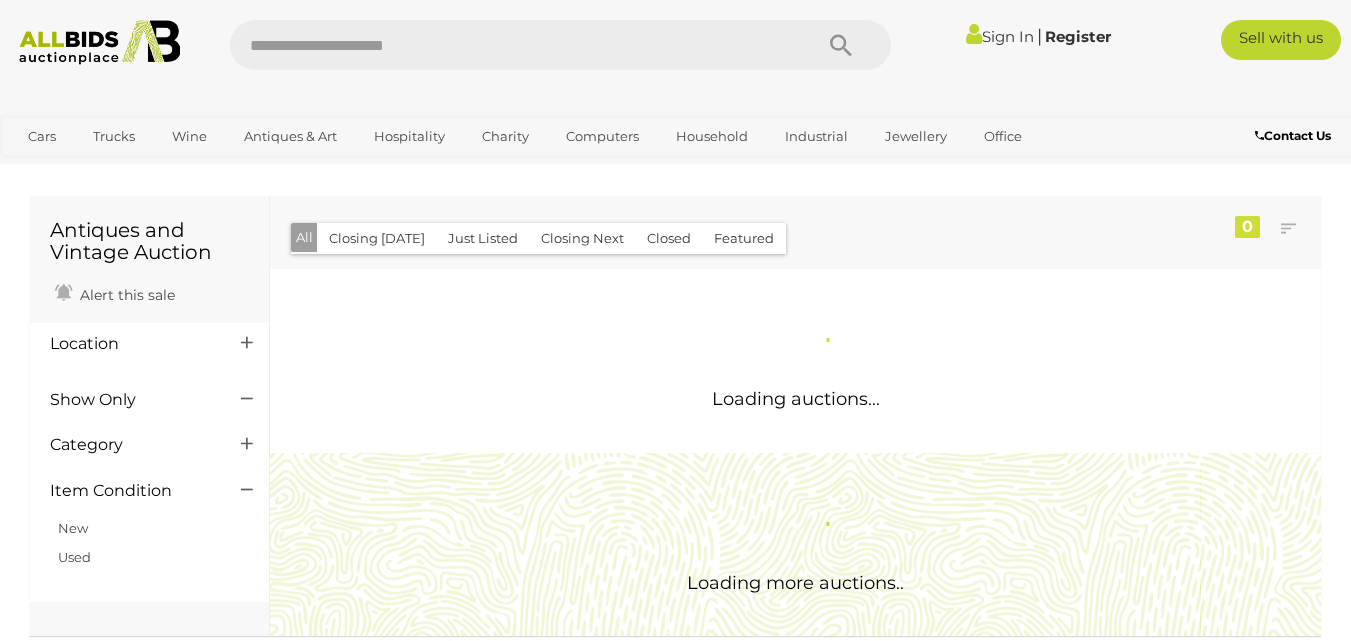 scroll, scrollTop: 0, scrollLeft: 0, axis: both 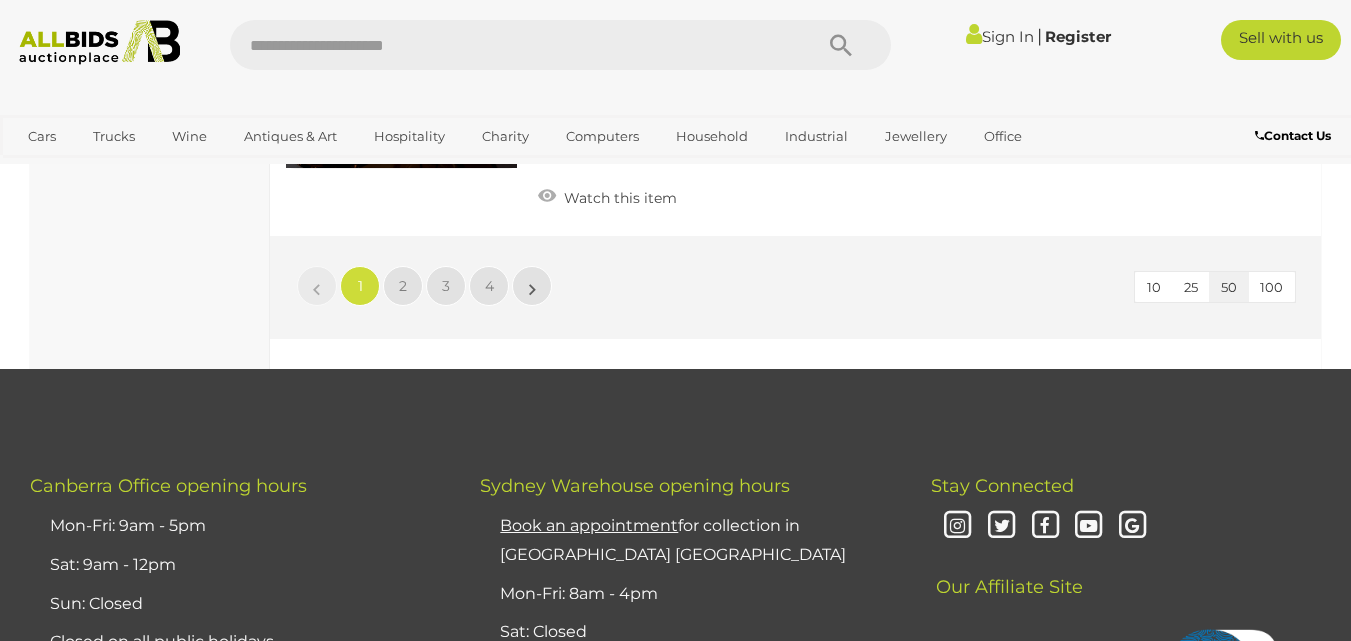 click on "»" at bounding box center (532, 286) 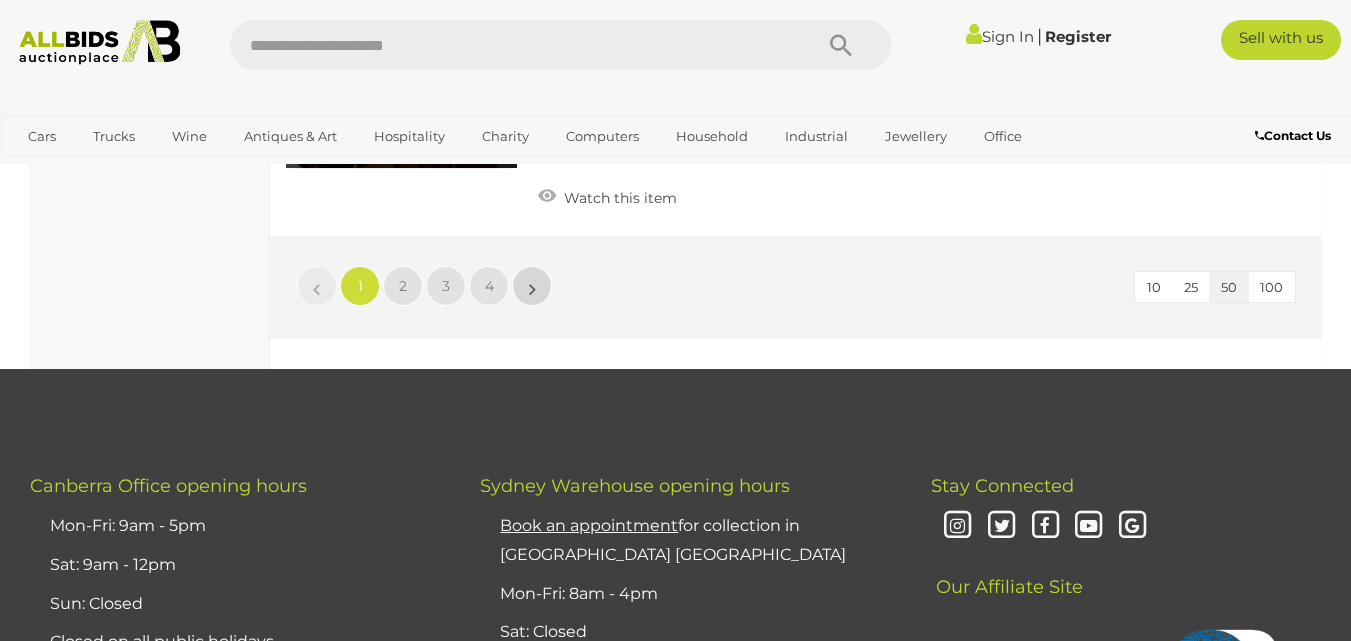 click on "»" at bounding box center (532, 286) 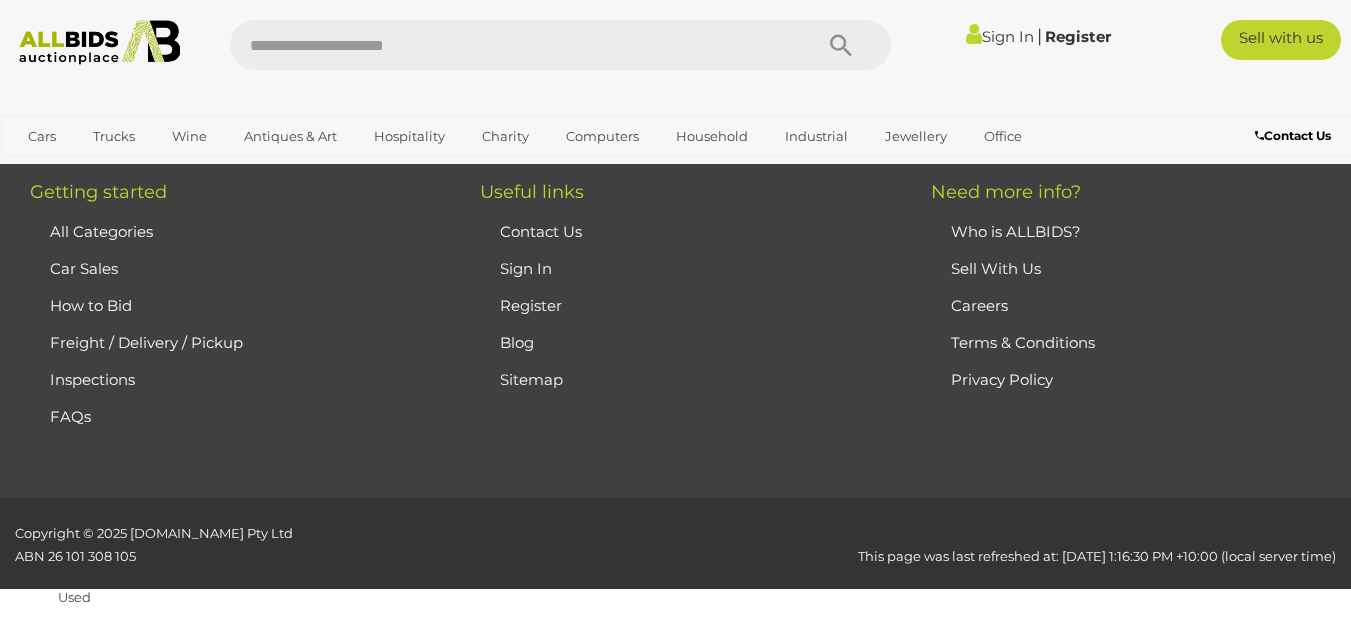 scroll, scrollTop: 102, scrollLeft: 0, axis: vertical 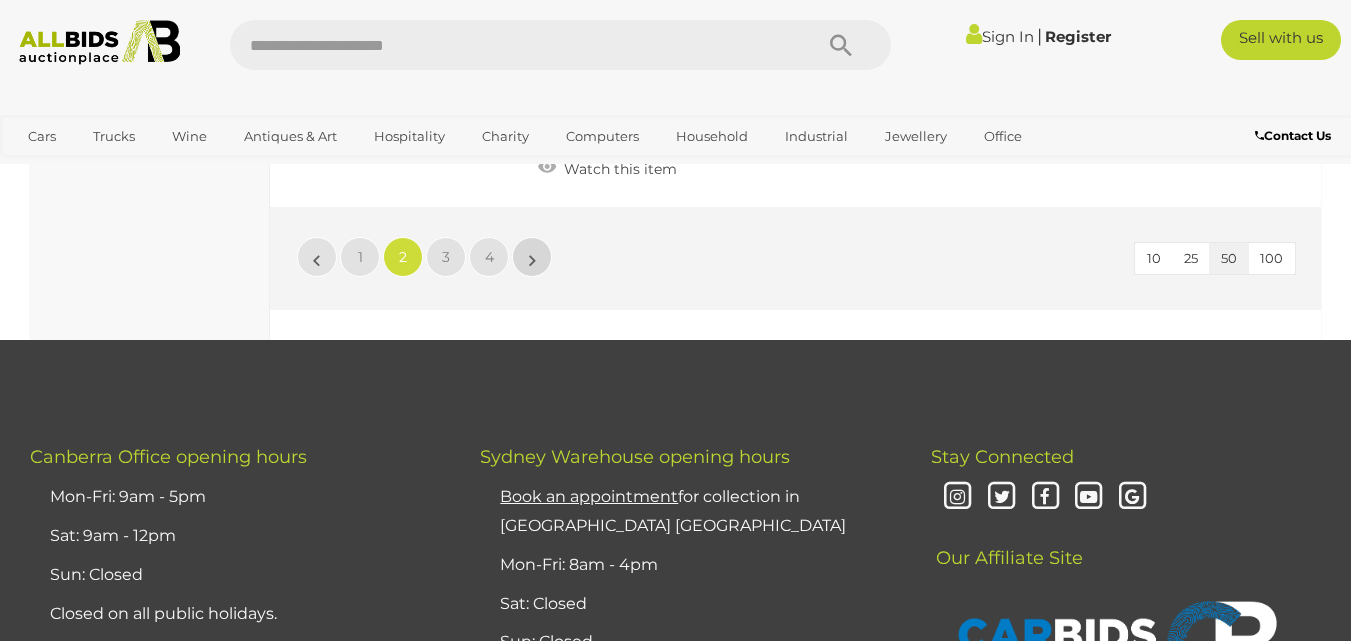 click on "»" at bounding box center (532, 257) 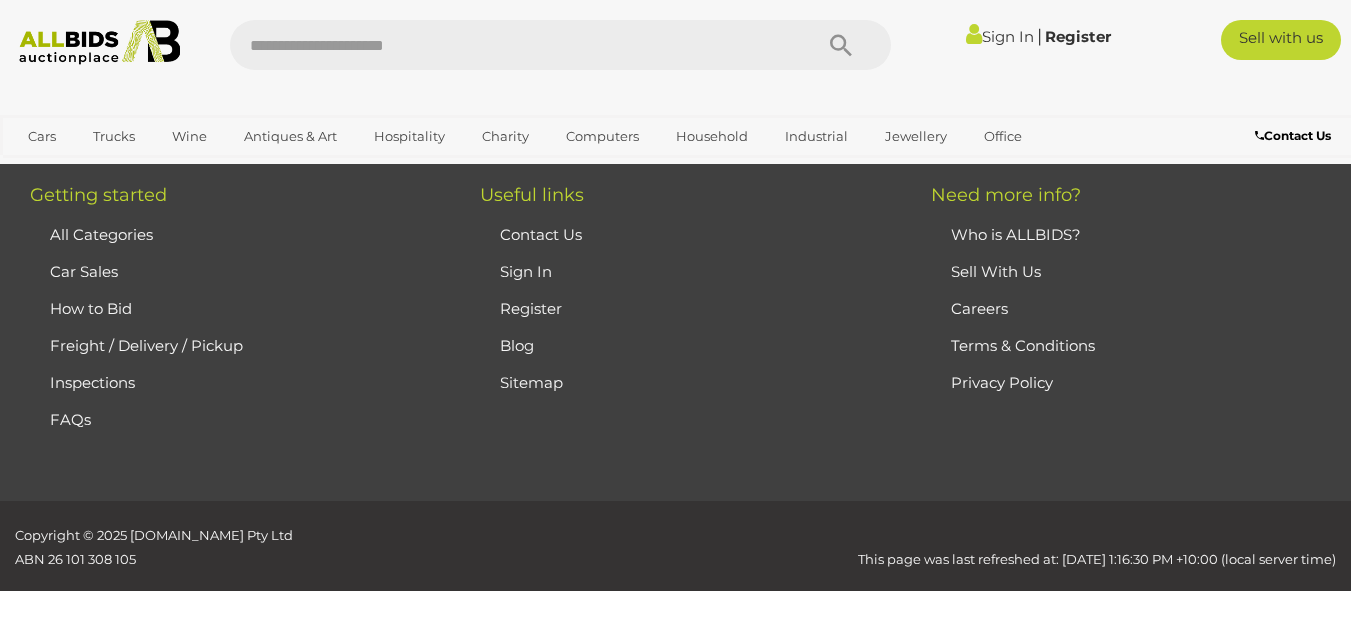 scroll, scrollTop: 102, scrollLeft: 0, axis: vertical 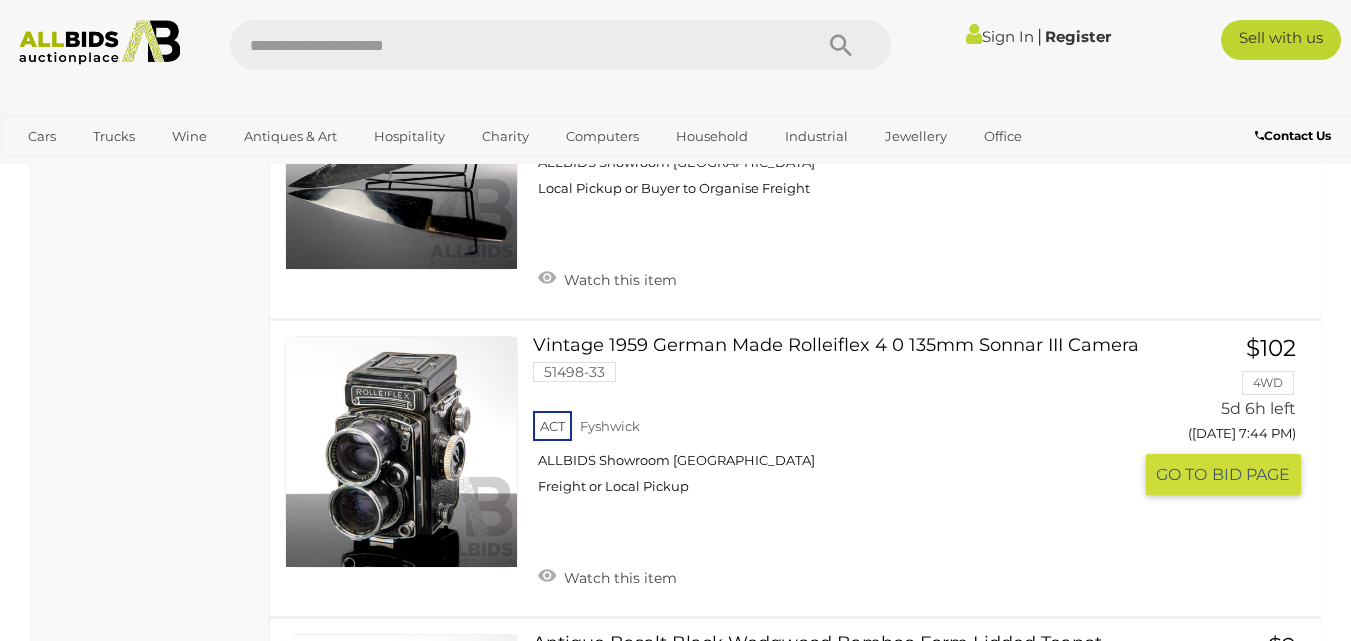 click at bounding box center (401, 452) 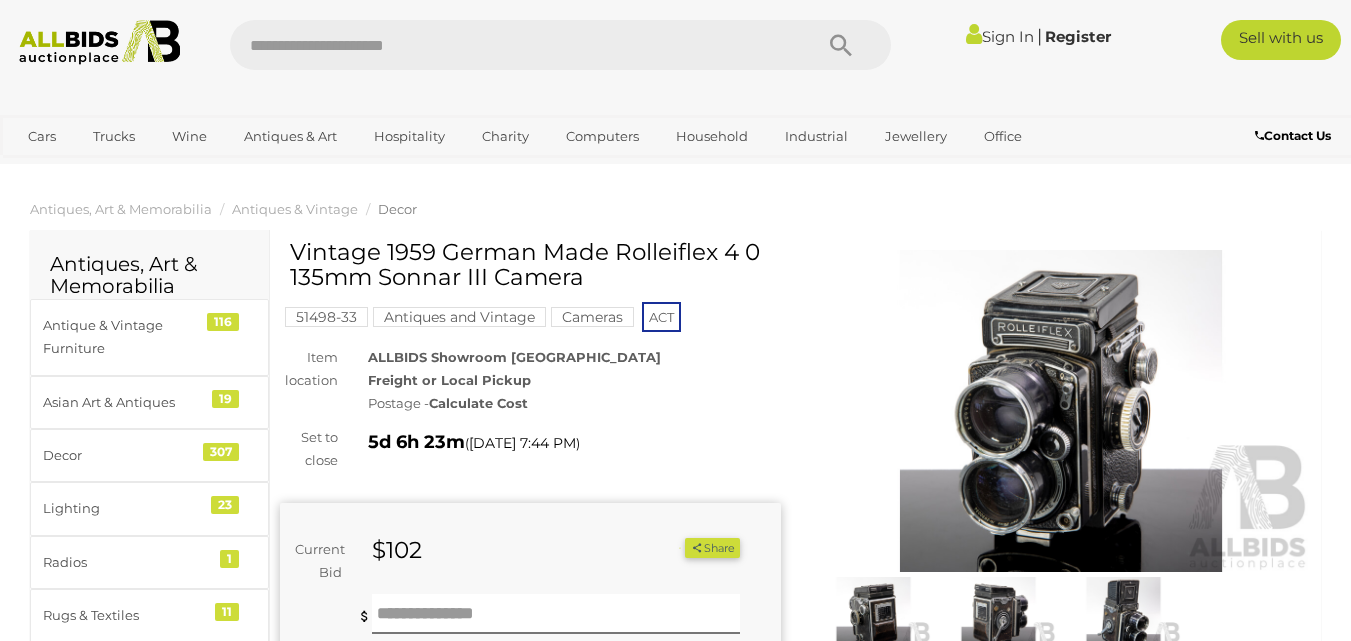 scroll, scrollTop: 0, scrollLeft: 0, axis: both 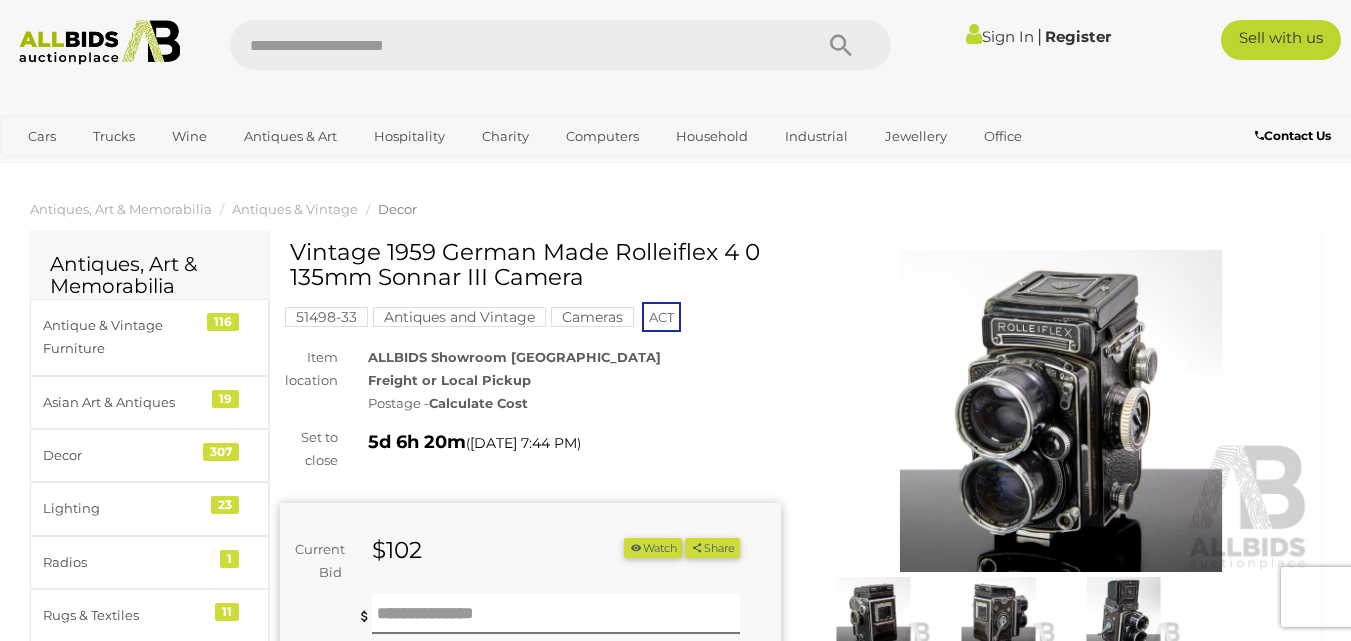 click at bounding box center [1061, 411] 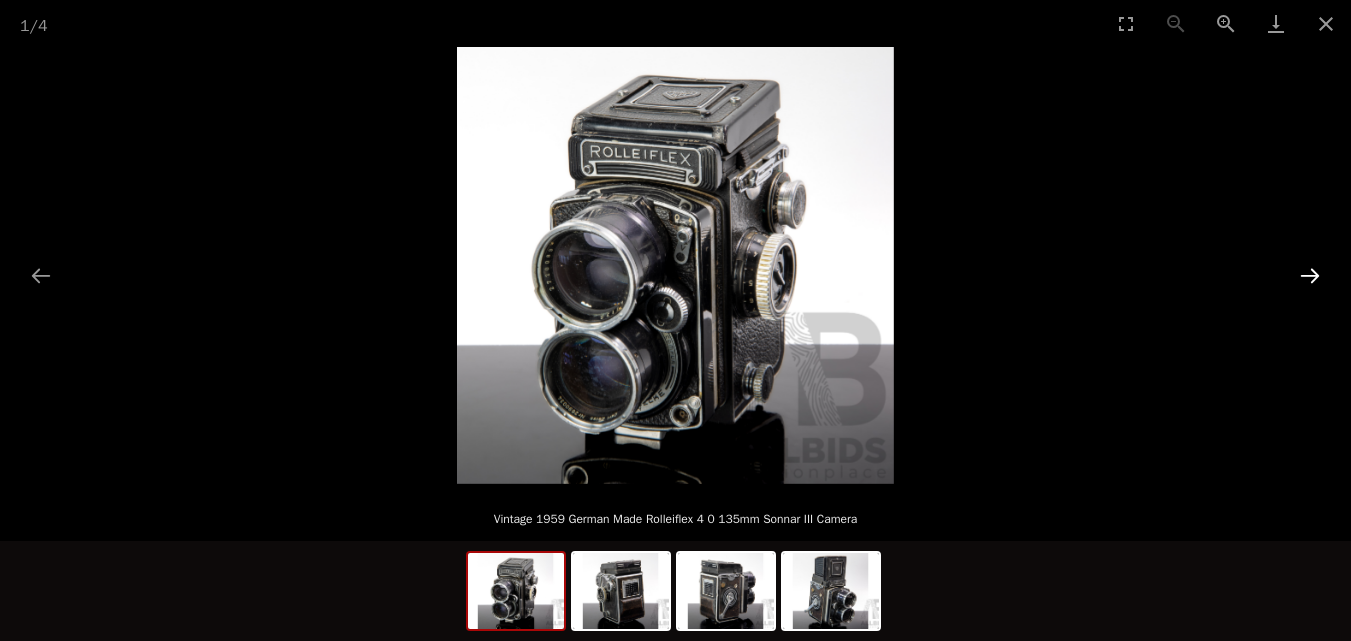 click at bounding box center (1310, 275) 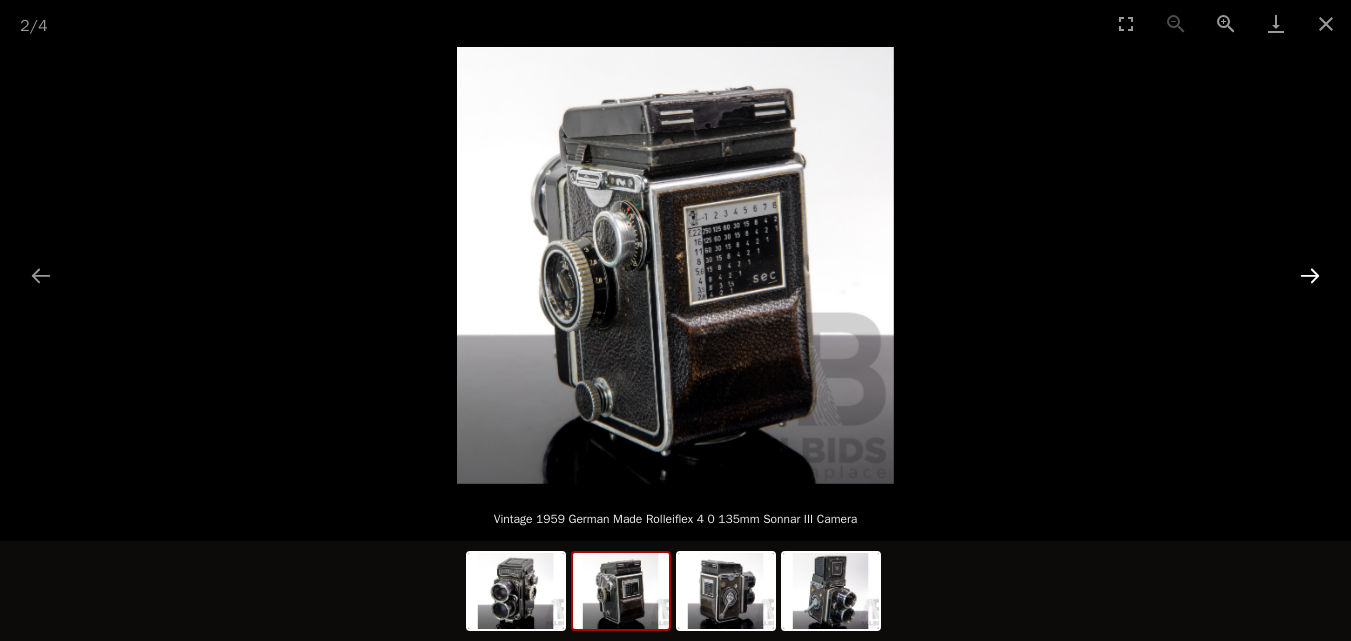 click at bounding box center [1310, 275] 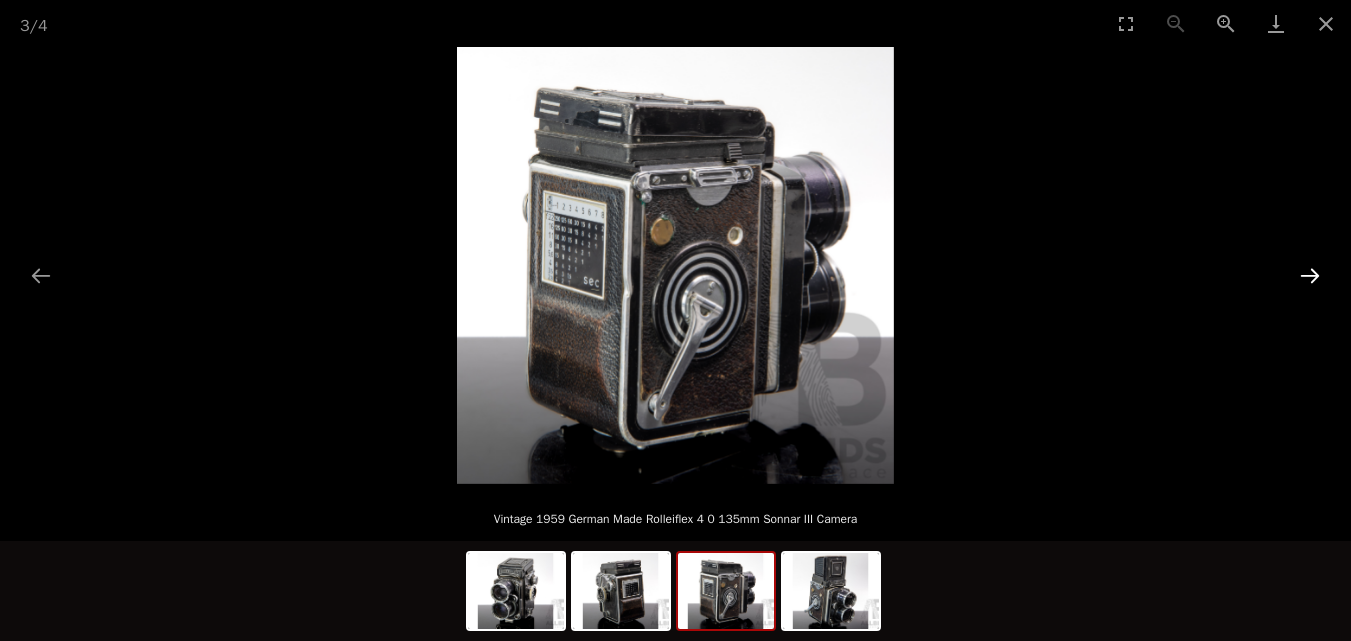 click at bounding box center [1310, 275] 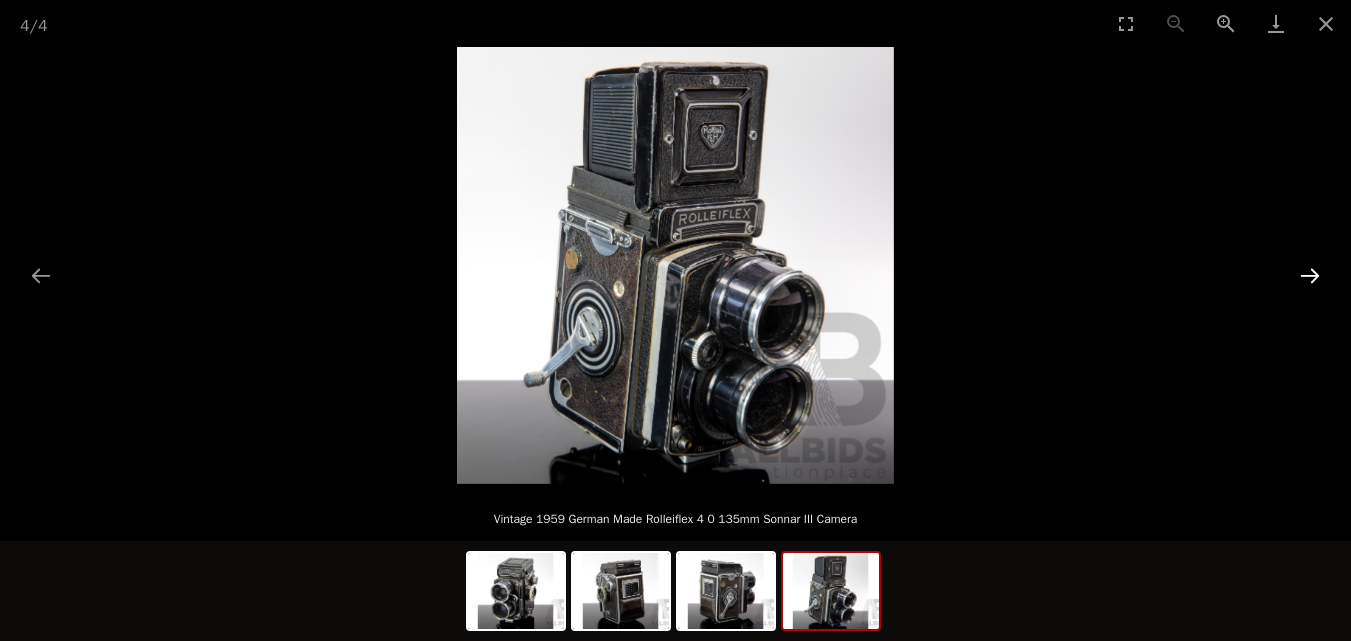 click at bounding box center (1310, 275) 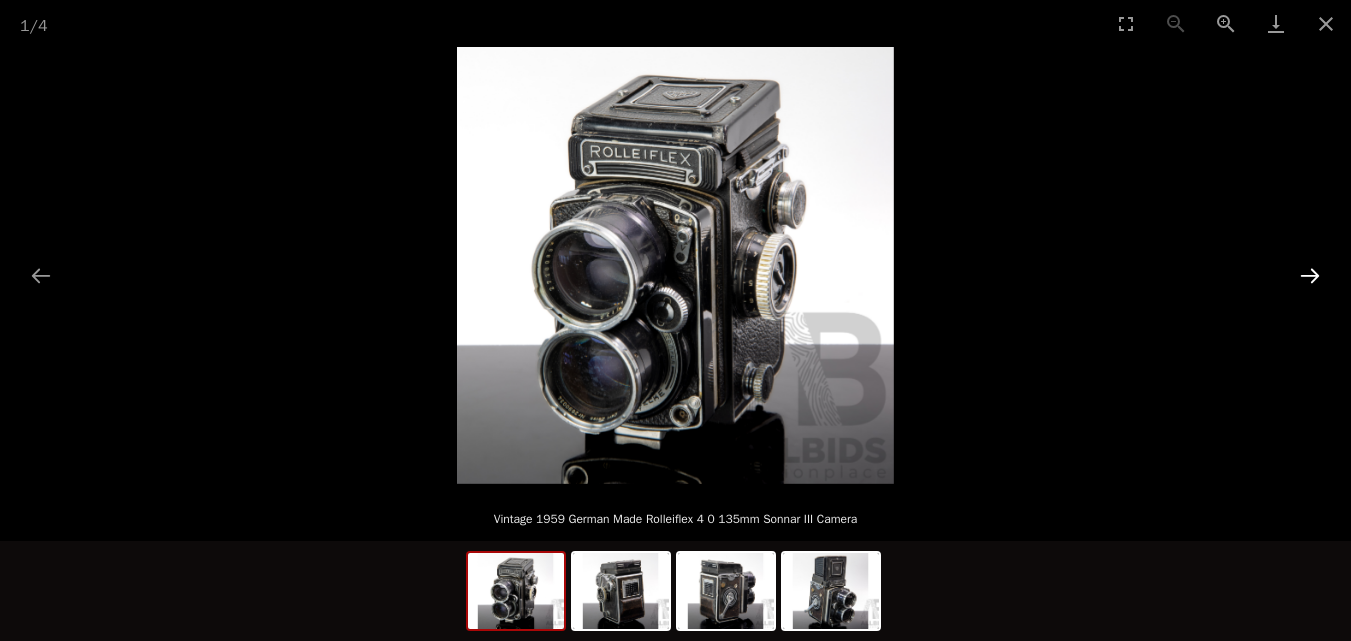 click at bounding box center [1310, 275] 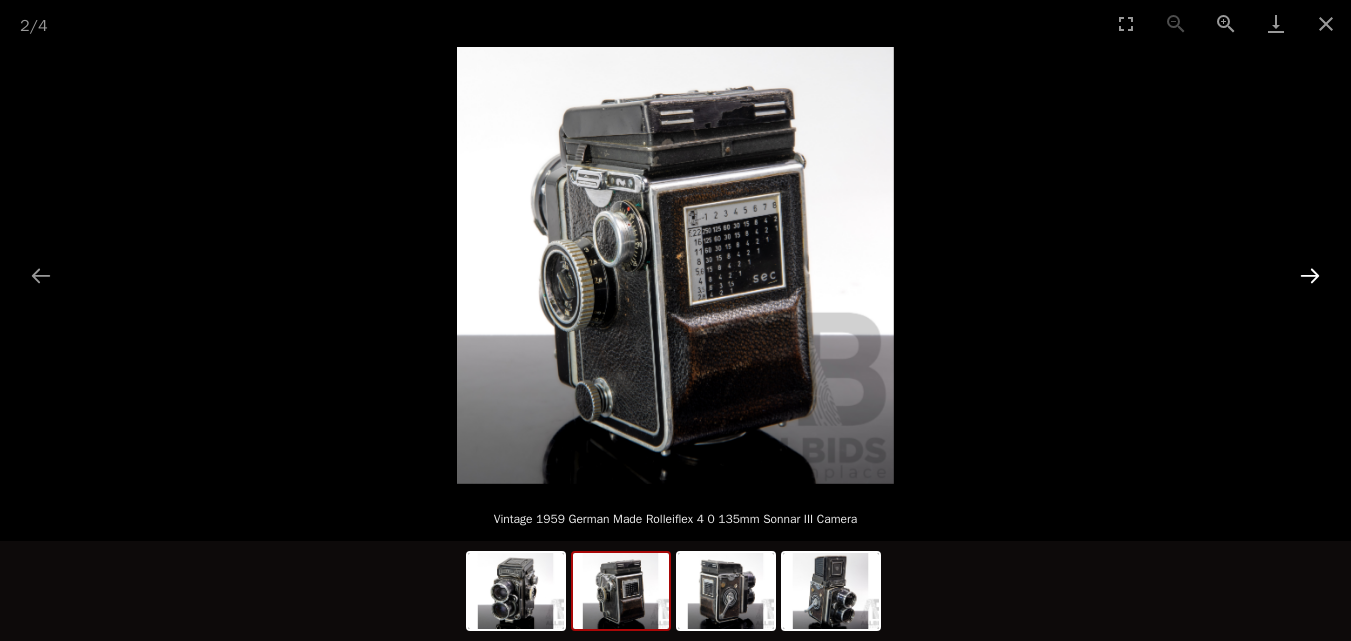click at bounding box center (1310, 275) 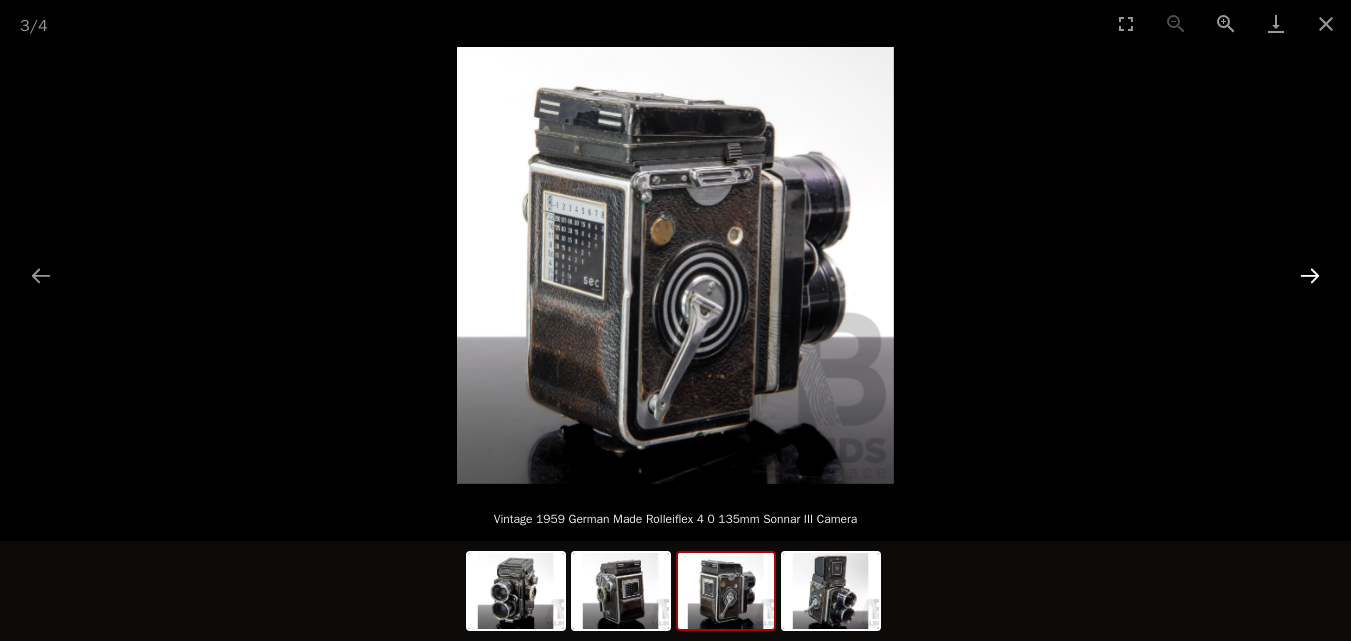 click at bounding box center (1310, 275) 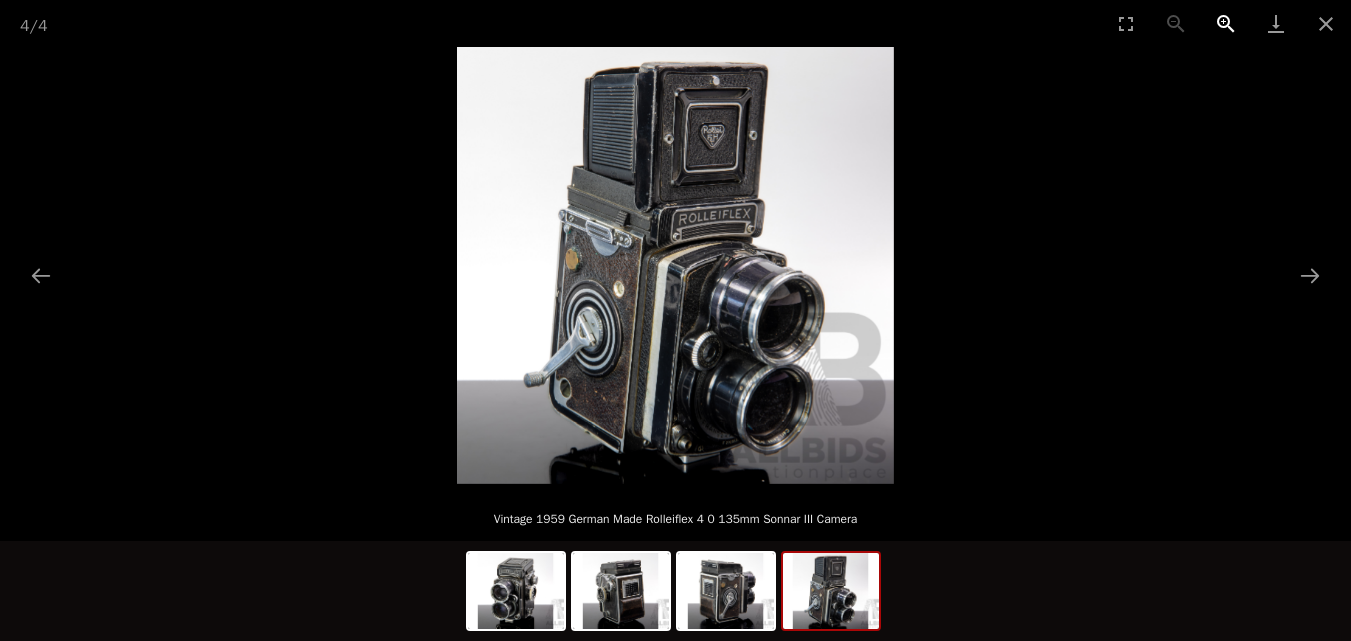 click at bounding box center (1226, 23) 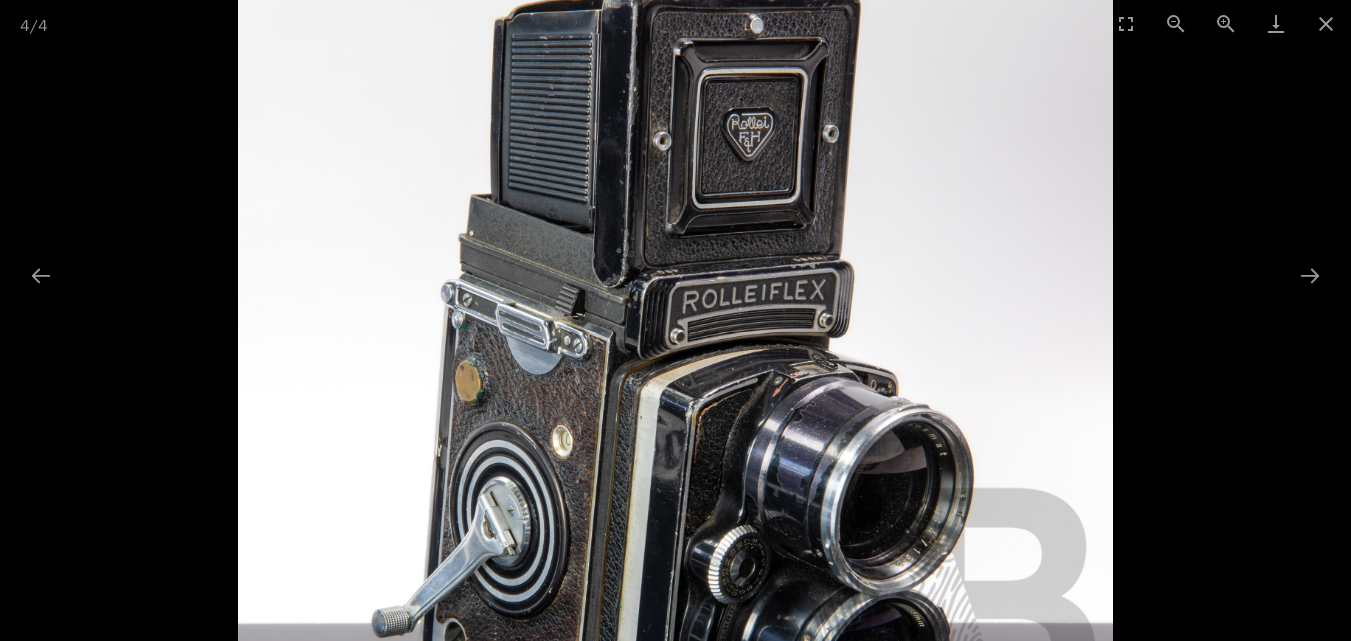 drag, startPoint x: 836, startPoint y: 274, endPoint x: 843, endPoint y: 389, distance: 115.212845 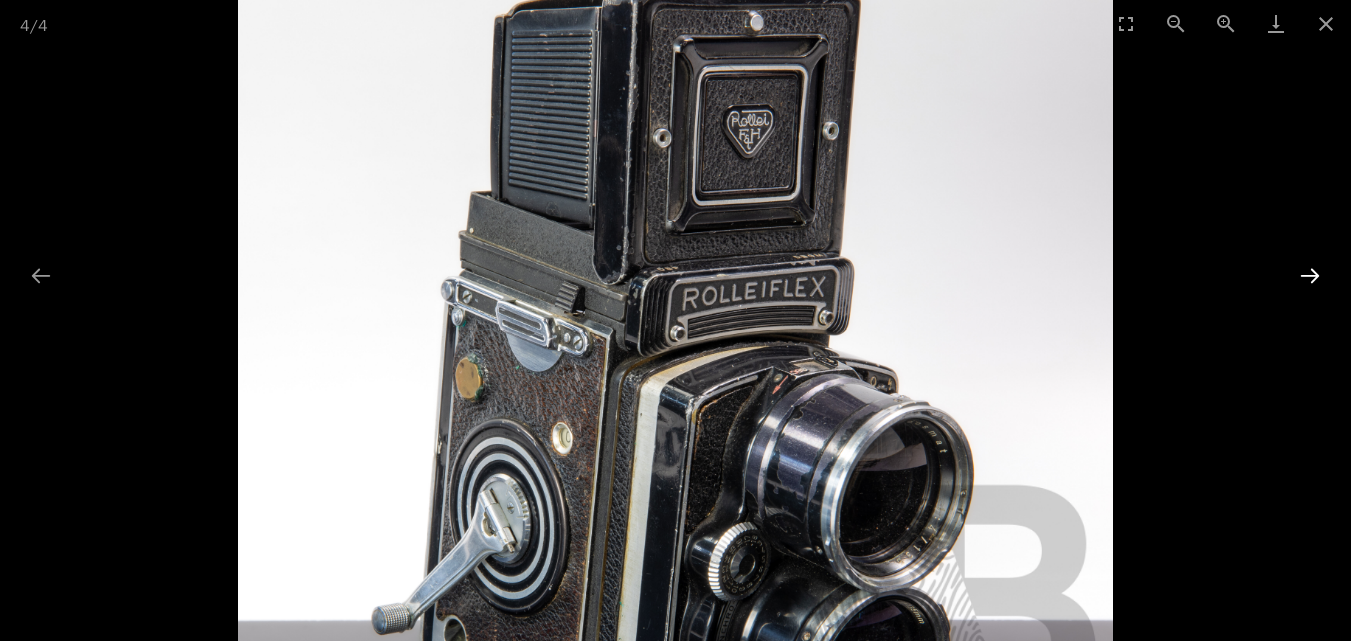 click at bounding box center (1310, 275) 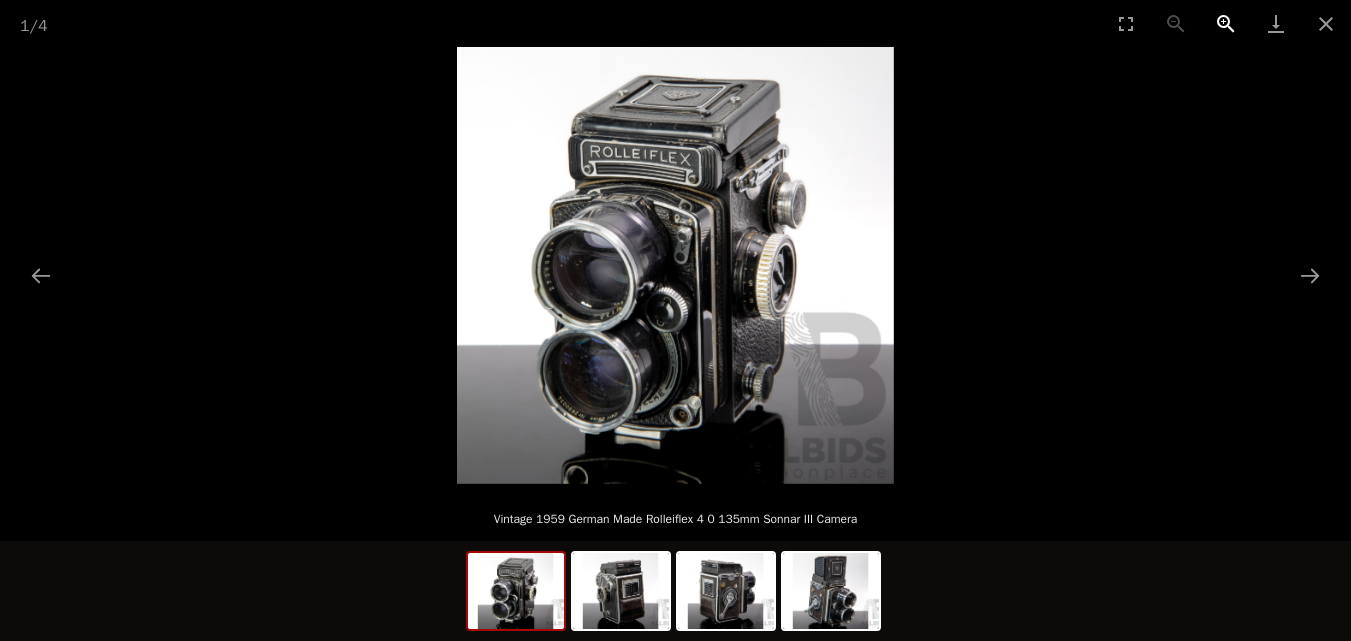click at bounding box center (1226, 23) 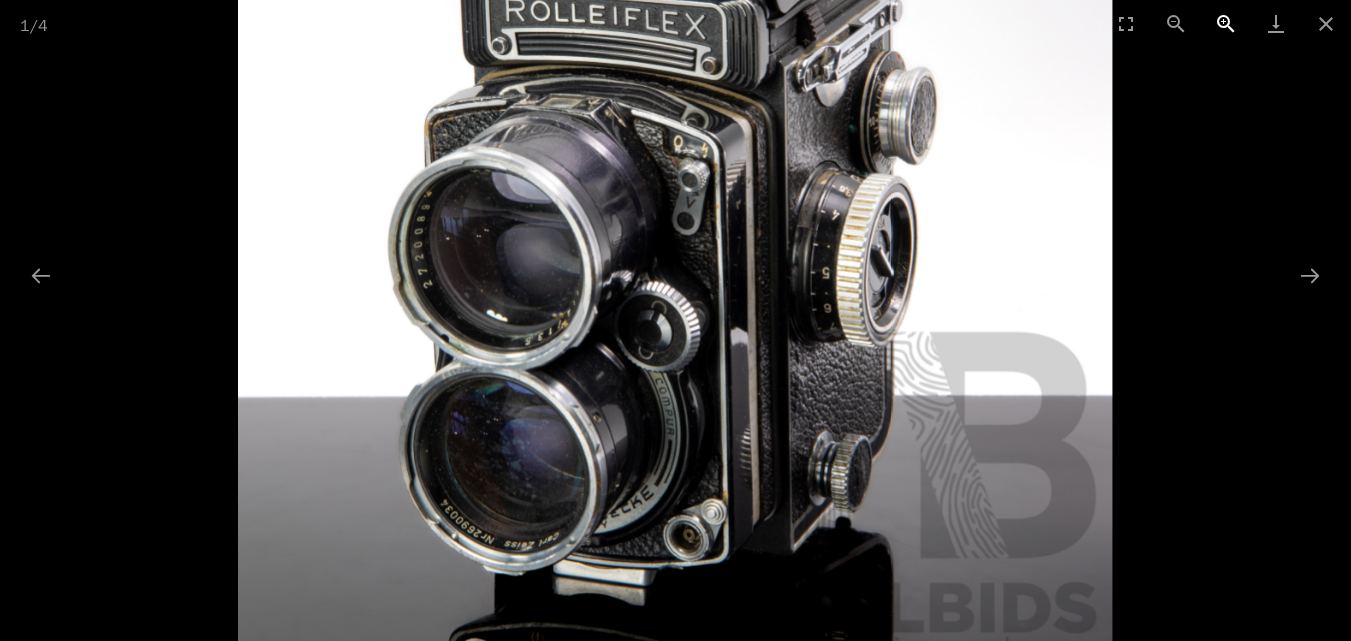 click at bounding box center [1226, 23] 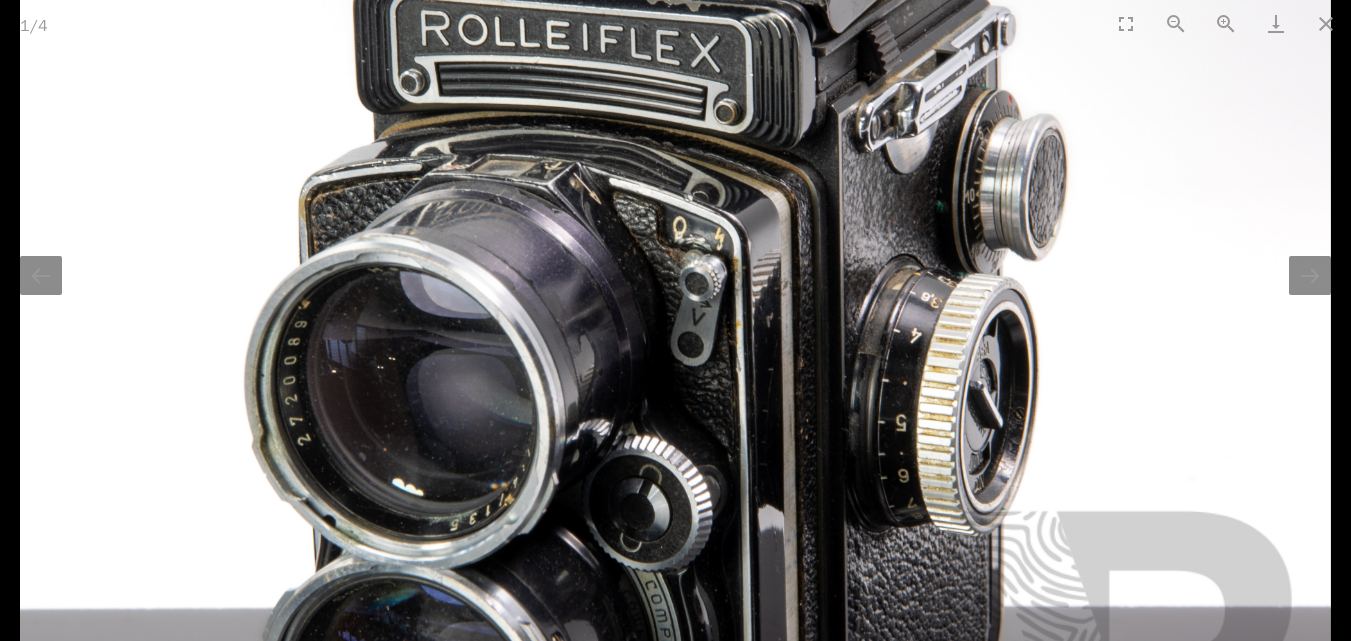 drag, startPoint x: 670, startPoint y: 393, endPoint x: 812, endPoint y: 555, distance: 215.42516 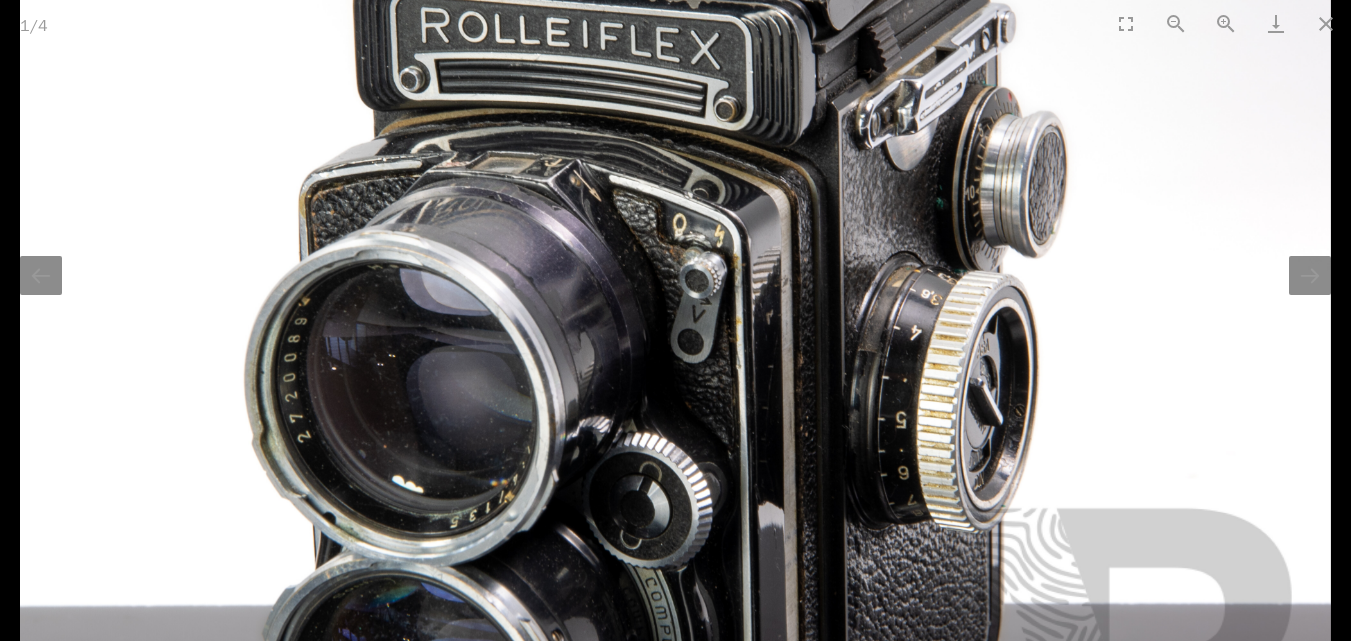 drag, startPoint x: 693, startPoint y: 292, endPoint x: 738, endPoint y: 270, distance: 50.08992 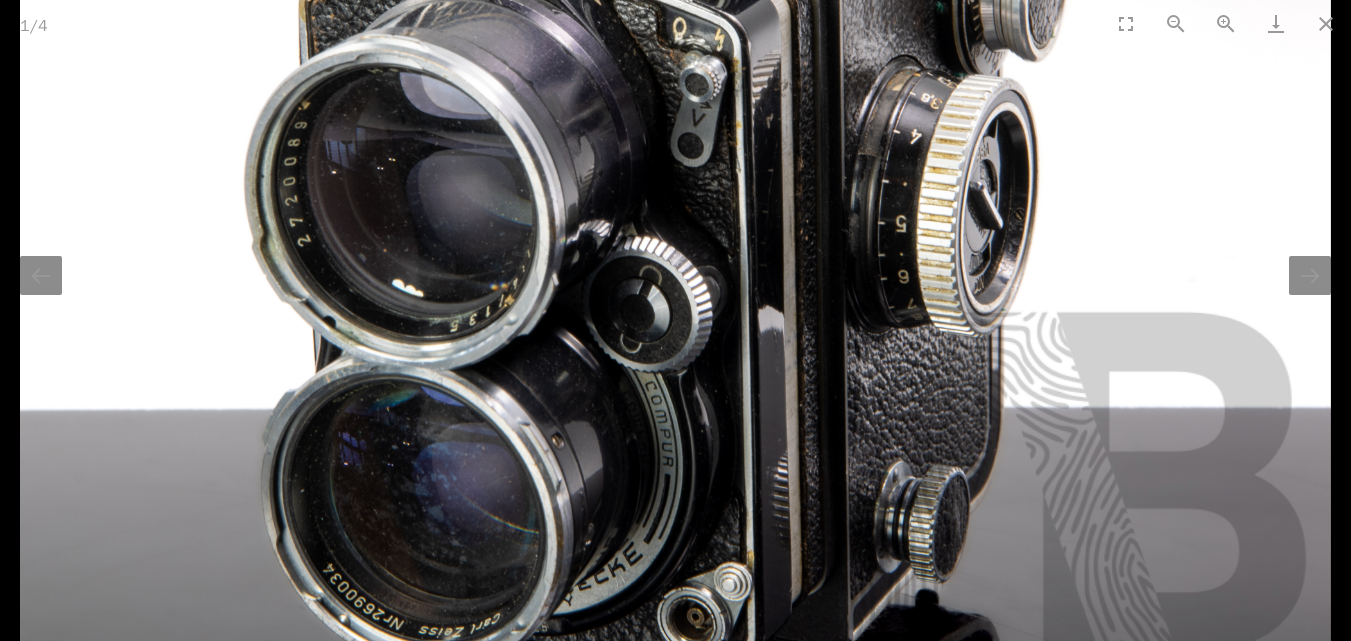 drag, startPoint x: 533, startPoint y: 447, endPoint x: 601, endPoint y: 267, distance: 192.41621 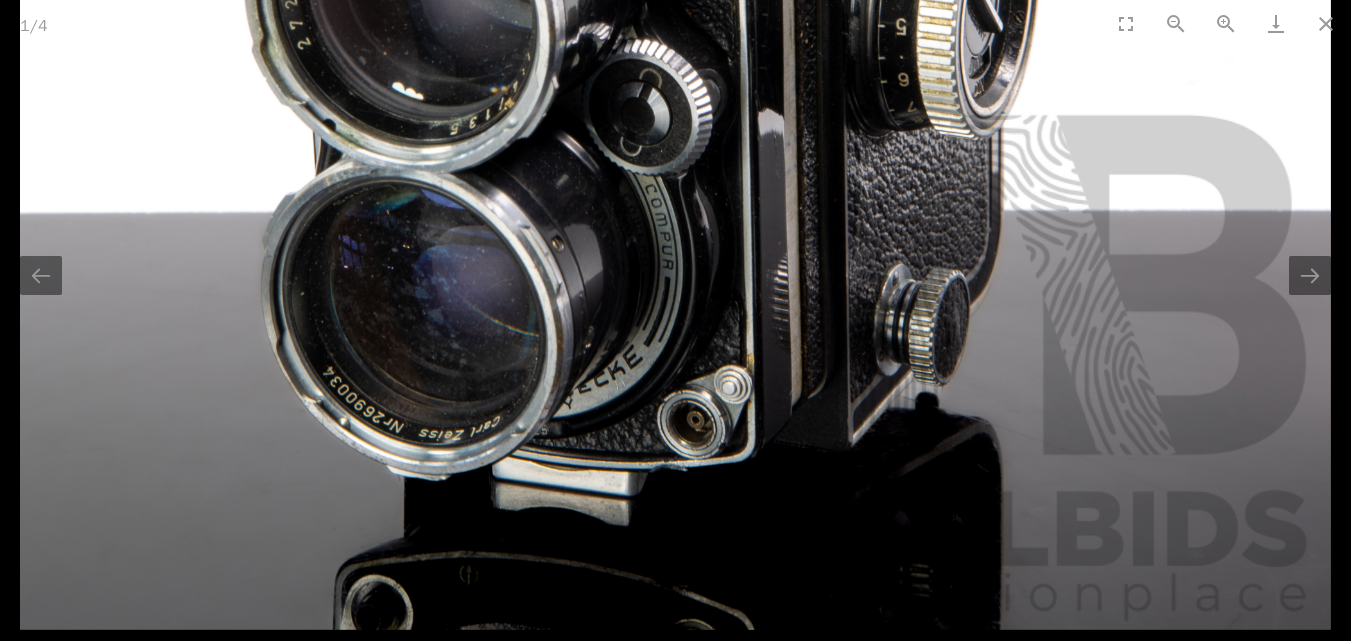 drag, startPoint x: 550, startPoint y: 489, endPoint x: 573, endPoint y: 285, distance: 205.29248 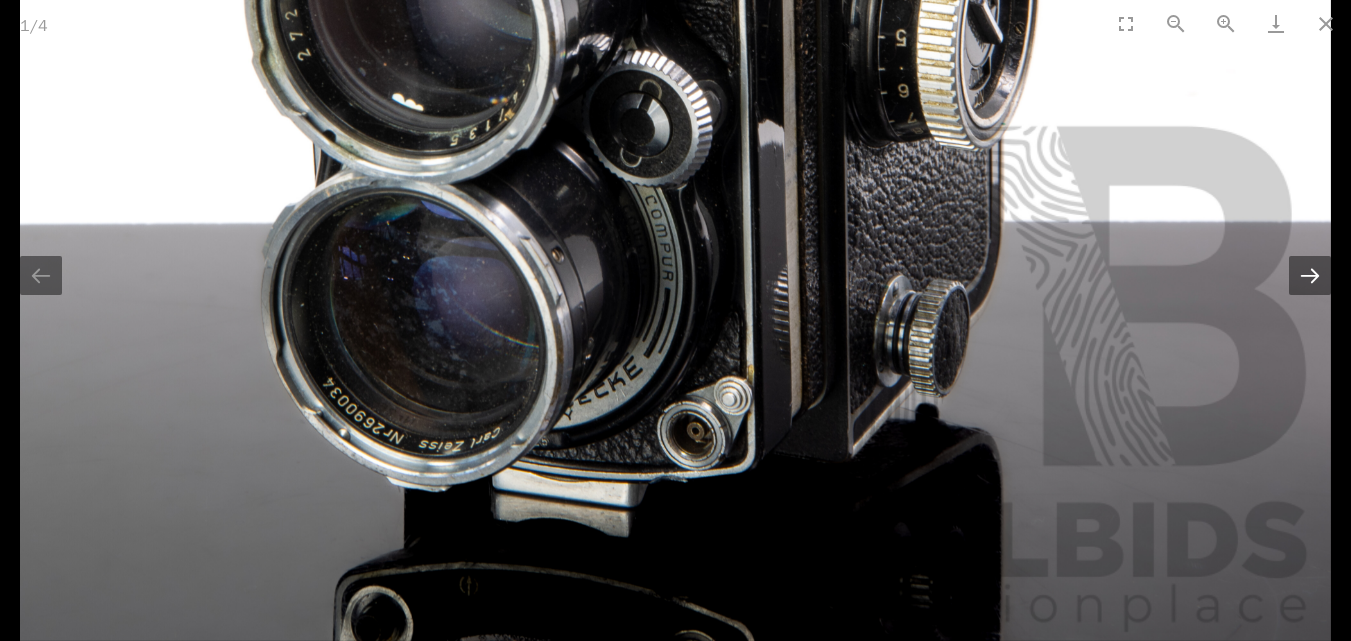 click at bounding box center (1310, 275) 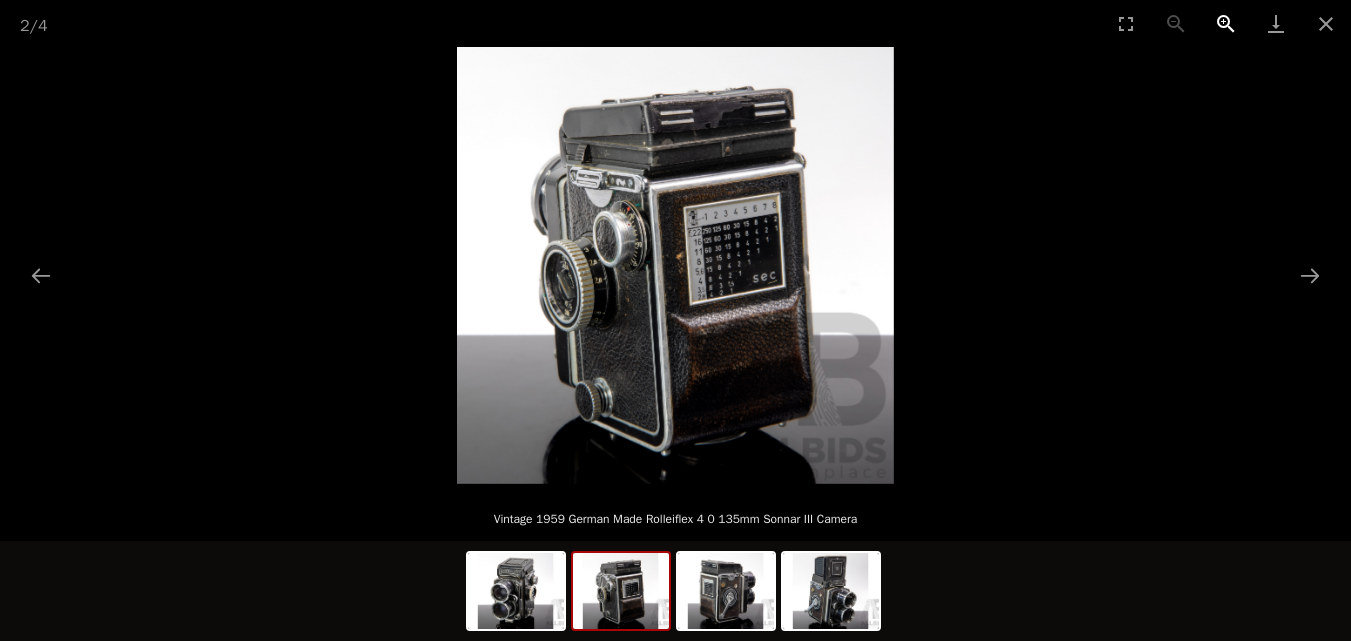 click at bounding box center (1226, 23) 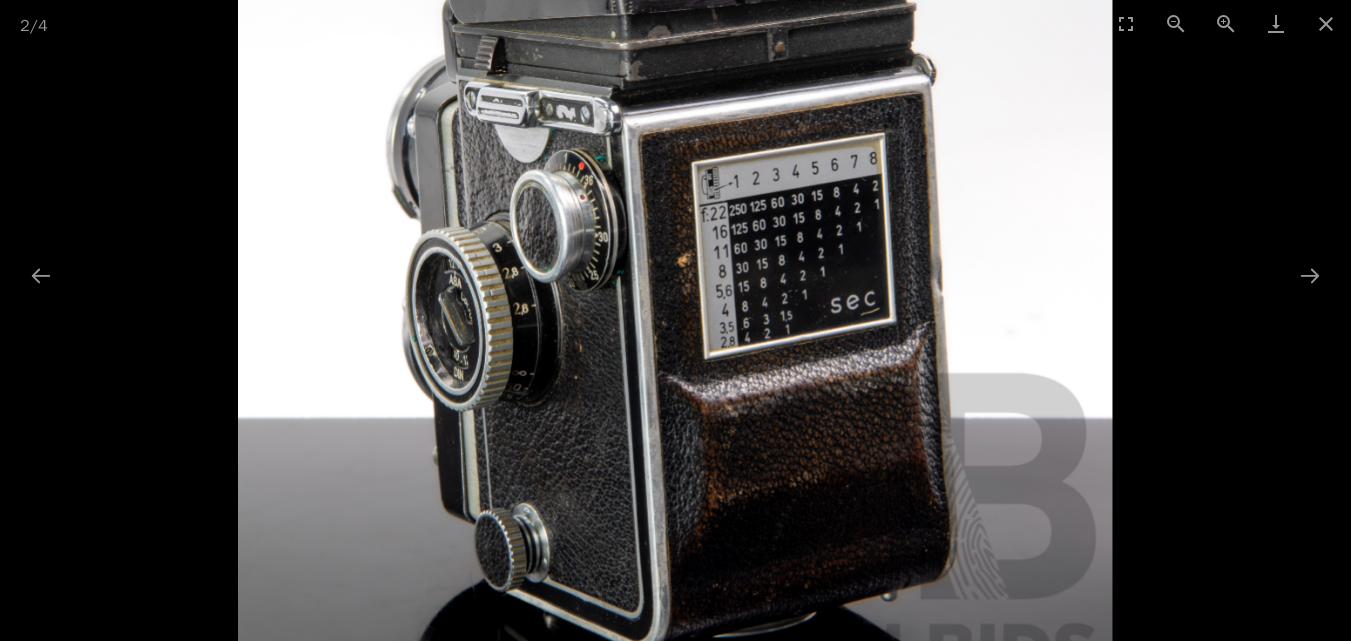 drag, startPoint x: 666, startPoint y: 380, endPoint x: 599, endPoint y: 378, distance: 67.02985 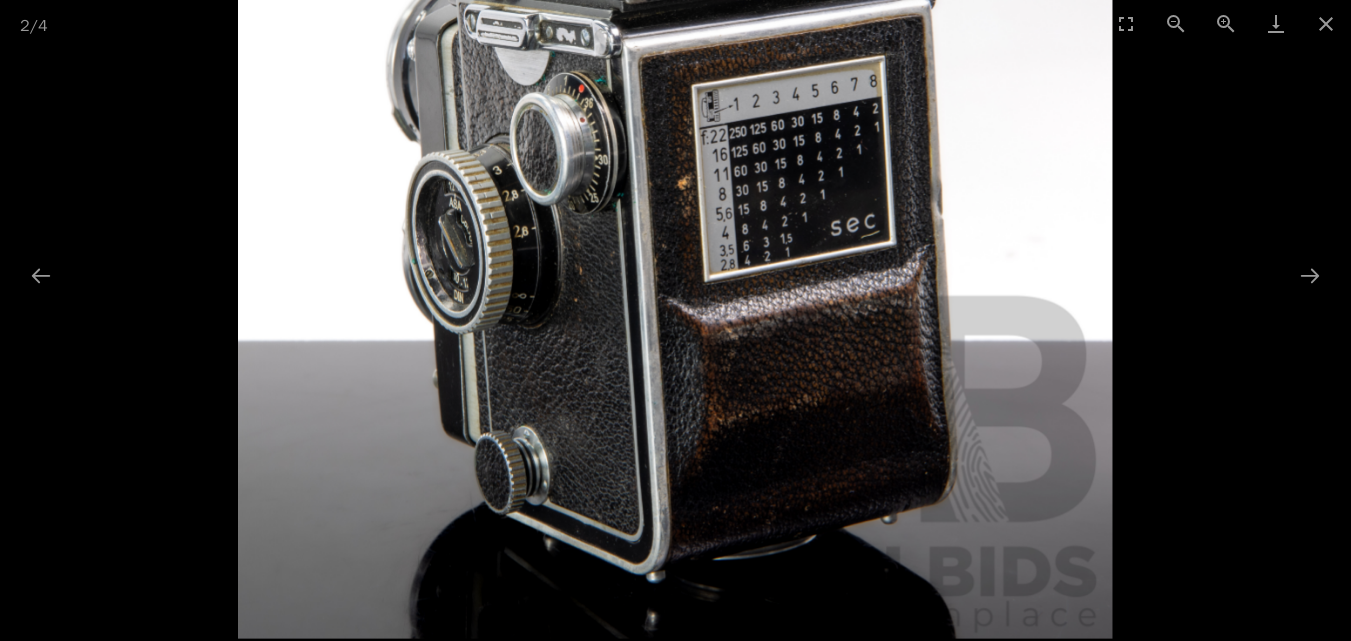 drag, startPoint x: 633, startPoint y: 444, endPoint x: 635, endPoint y: 352, distance: 92.021736 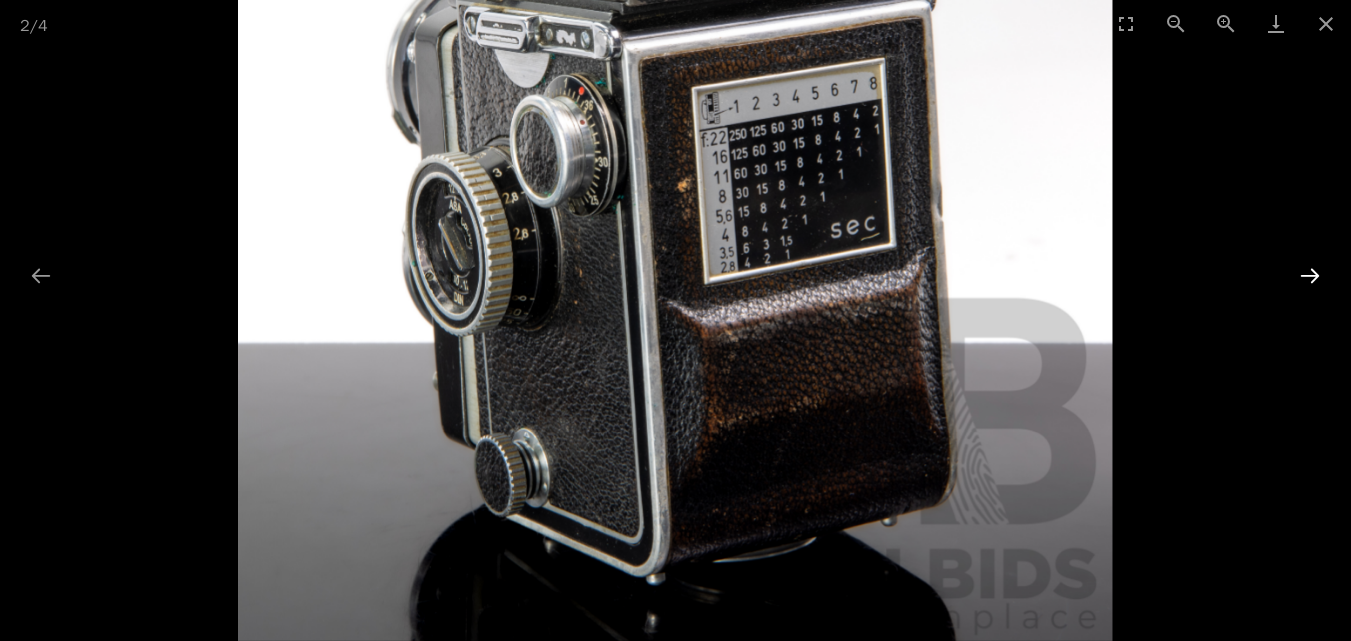 click at bounding box center (1310, 275) 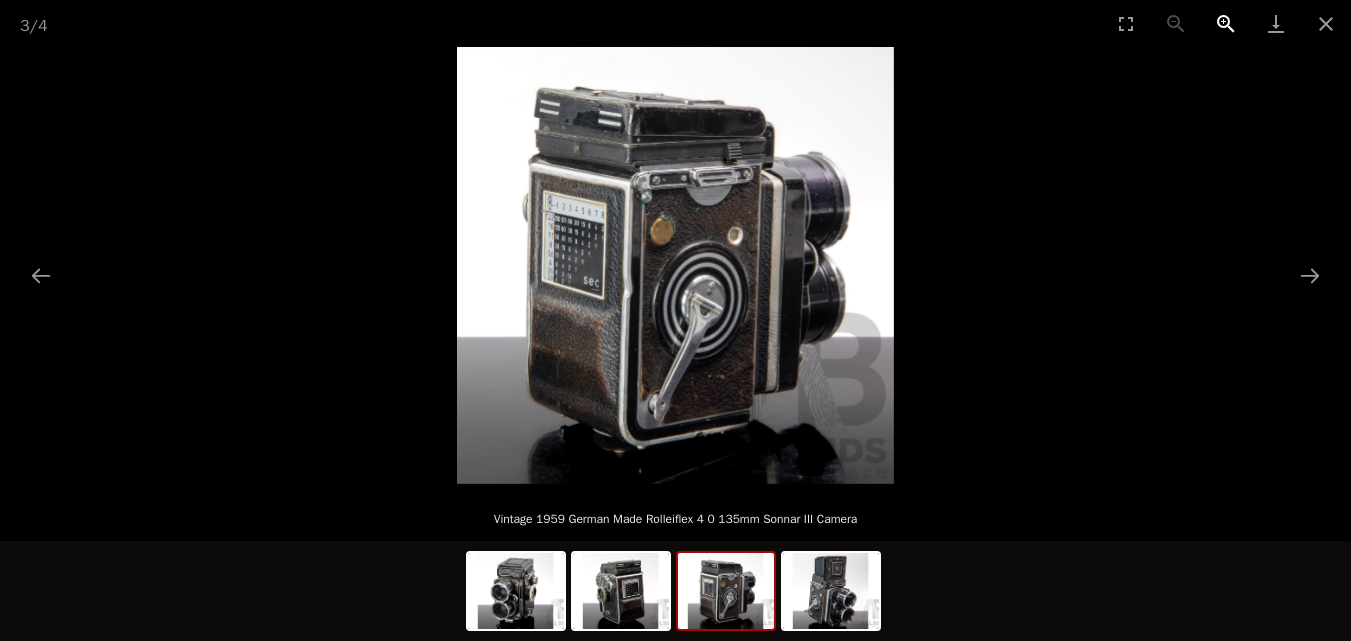 click at bounding box center (1226, 23) 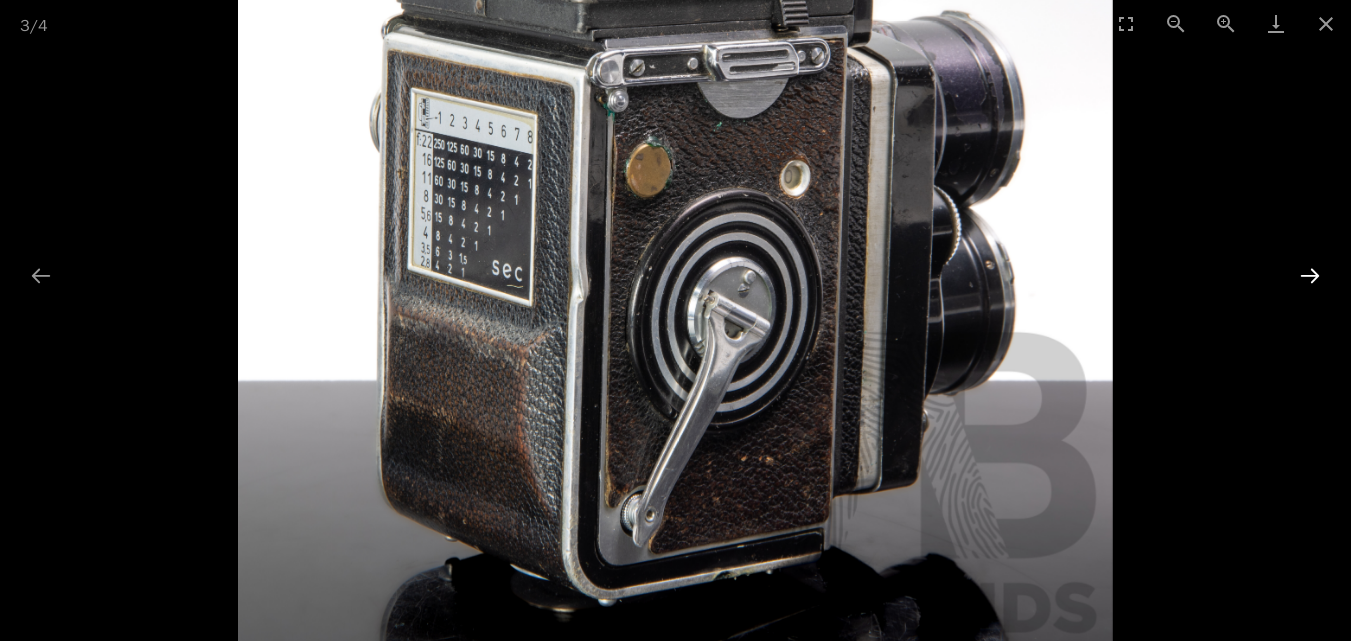 click at bounding box center (1310, 275) 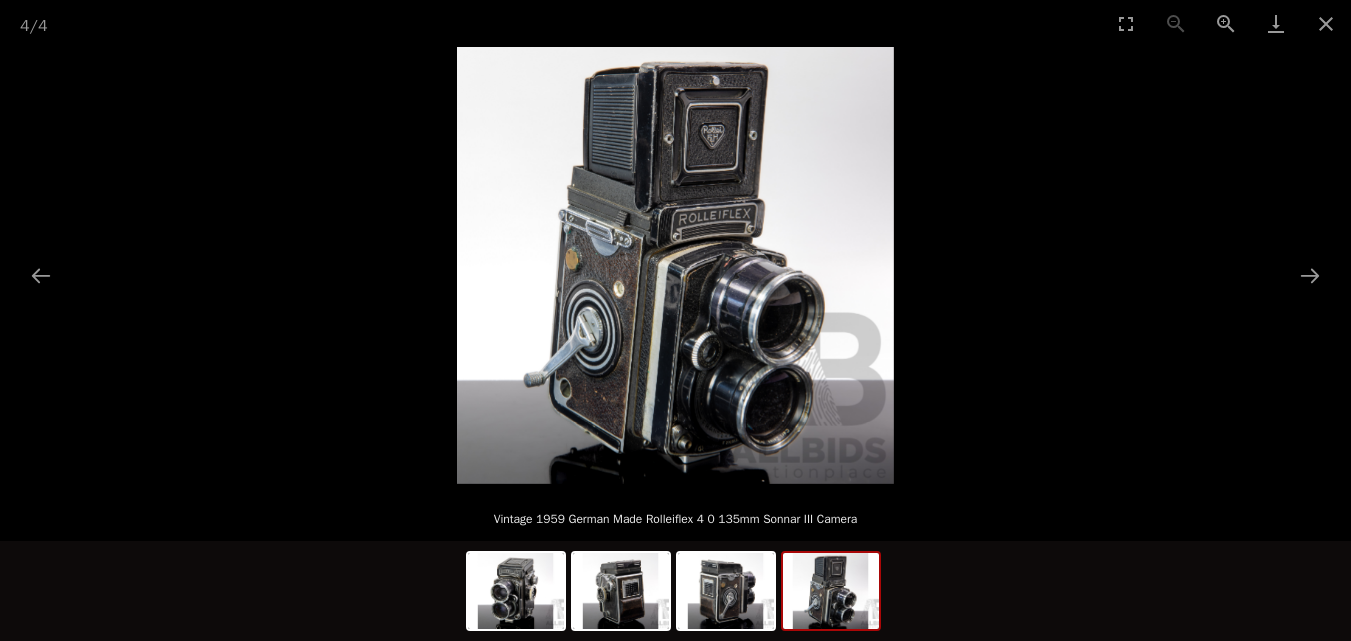 scroll, scrollTop: 0, scrollLeft: 0, axis: both 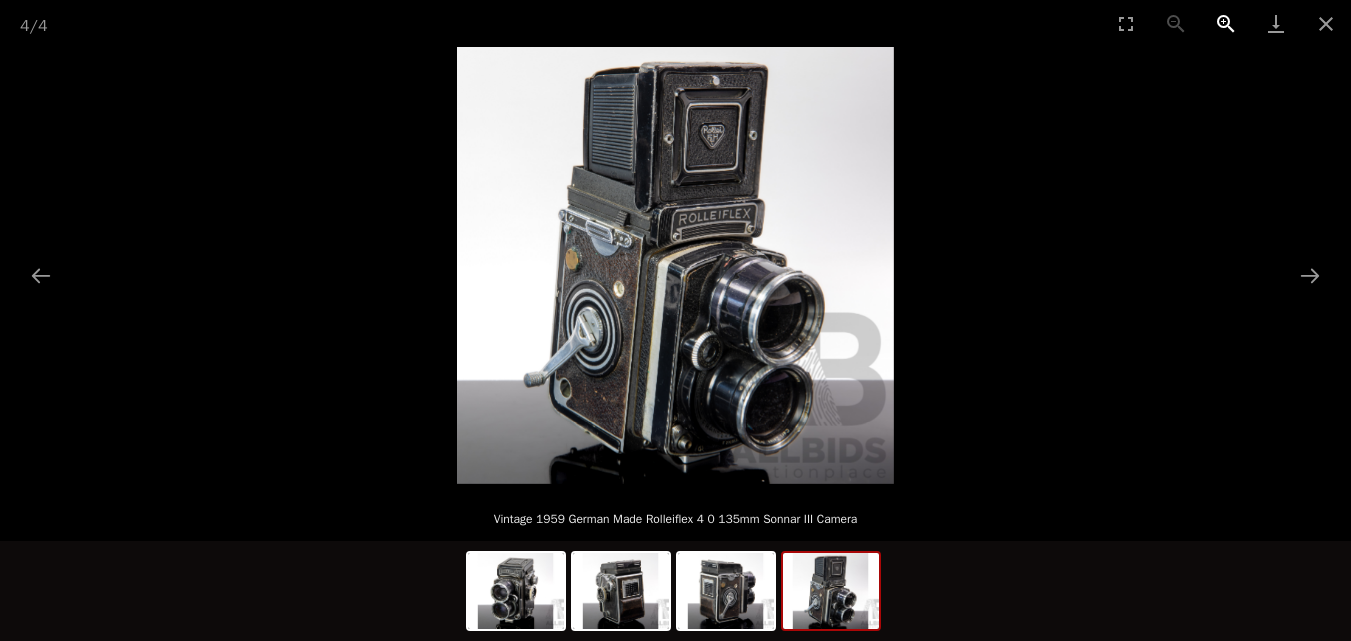 click at bounding box center [1226, 23] 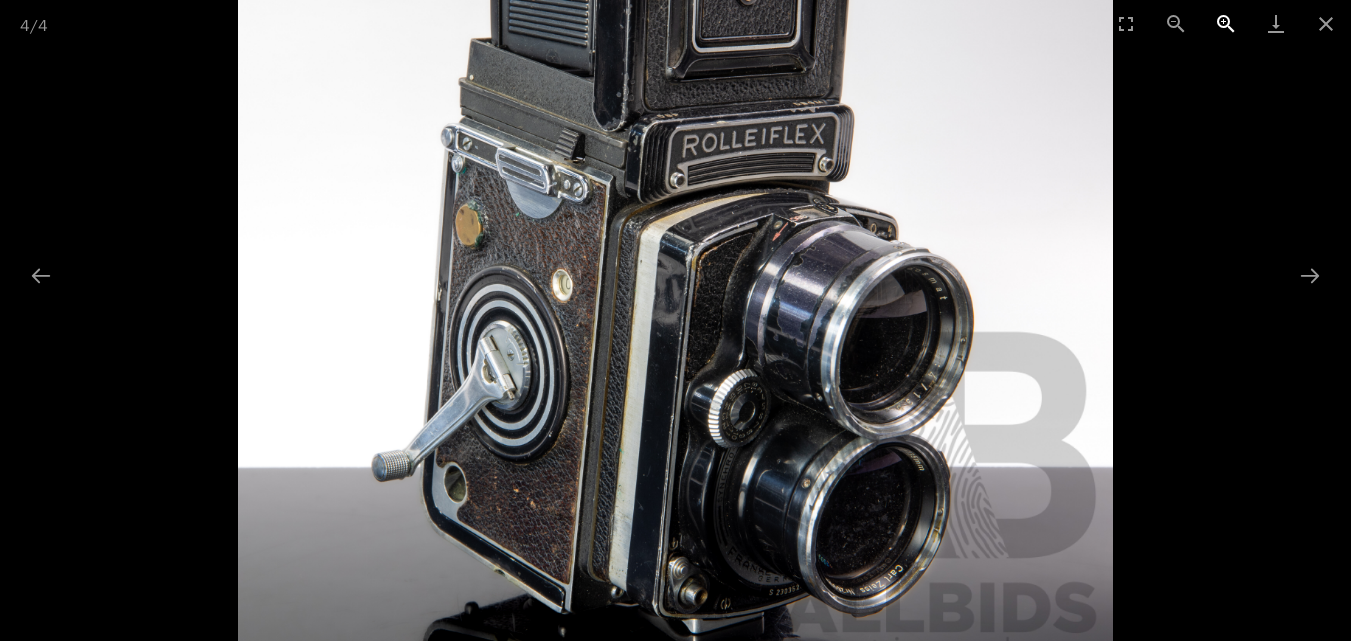 click at bounding box center (1226, 23) 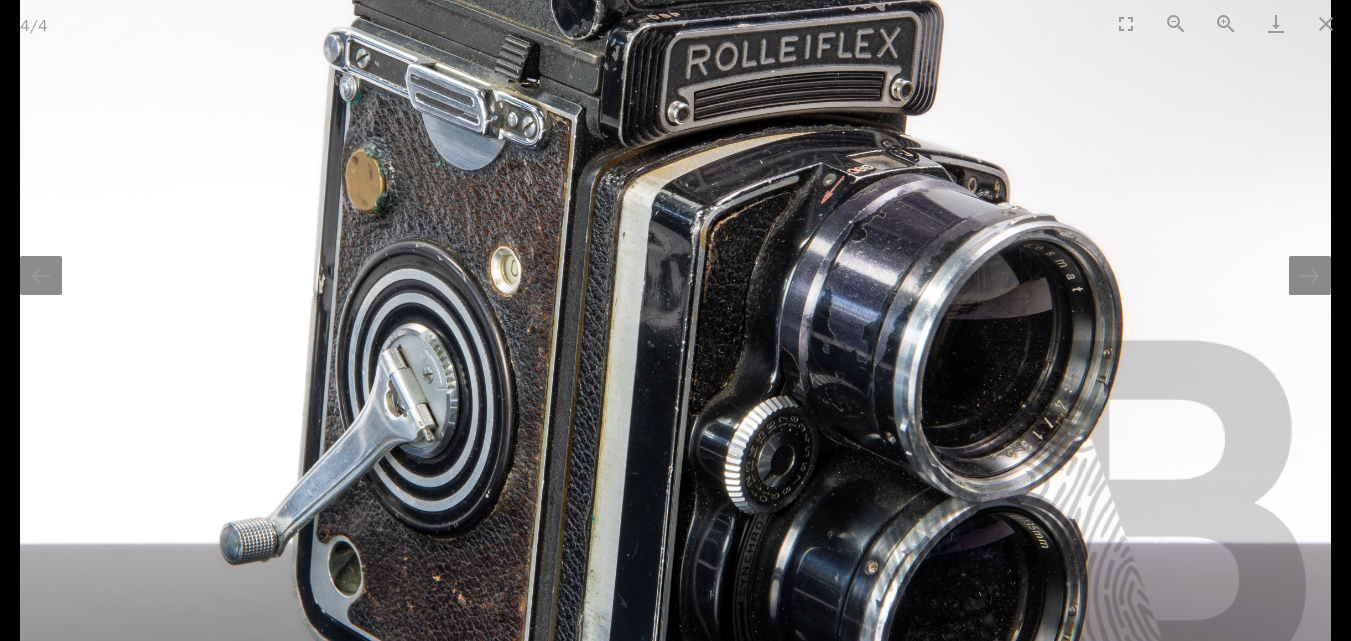 scroll, scrollTop: 0, scrollLeft: 0, axis: both 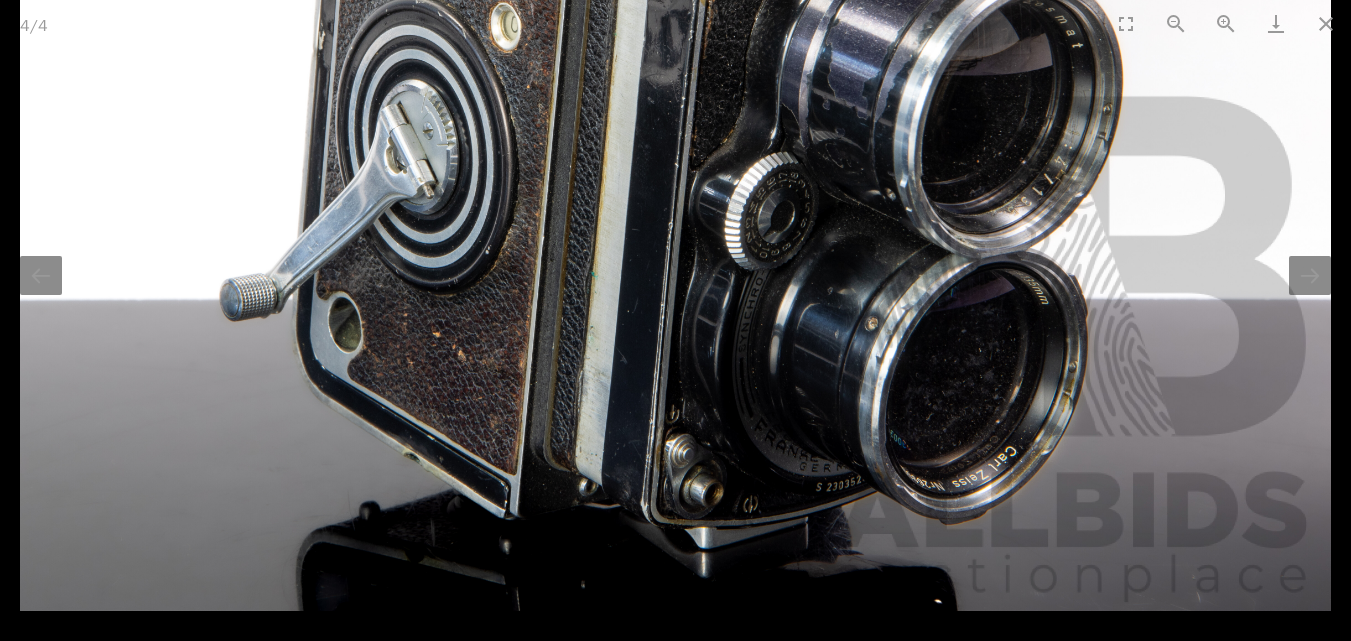 drag, startPoint x: 762, startPoint y: 569, endPoint x: 665, endPoint y: 176, distance: 404.79376 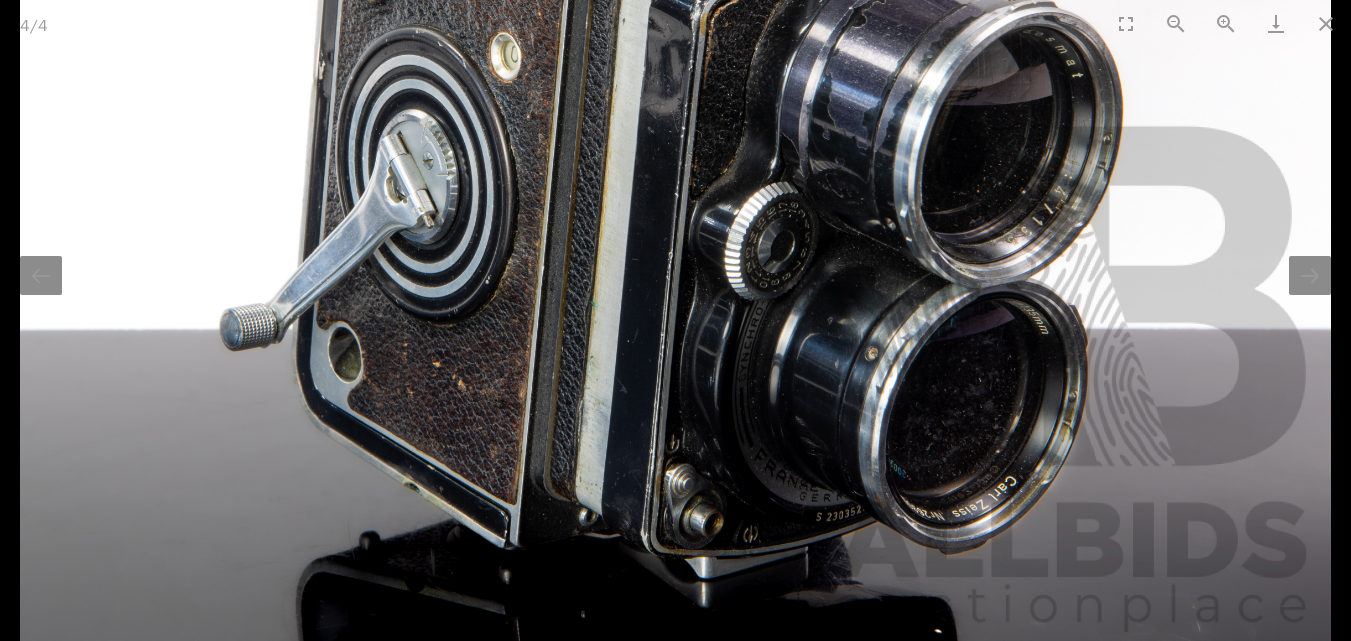scroll, scrollTop: 0, scrollLeft: 0, axis: both 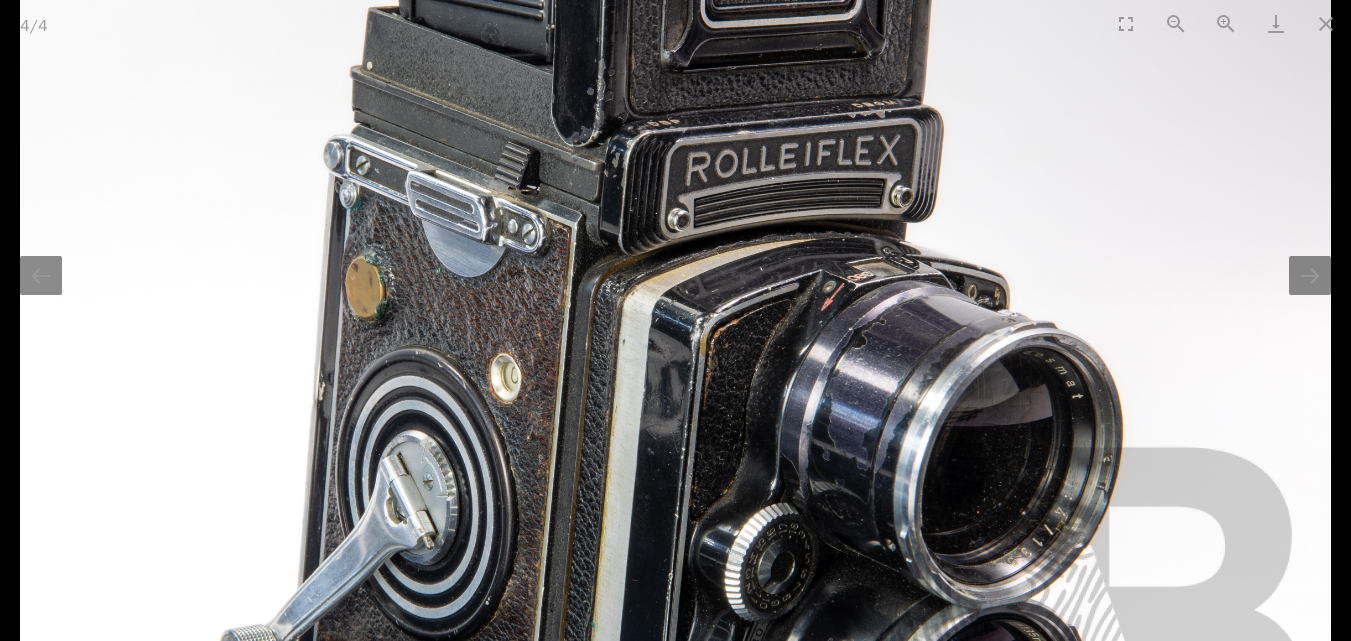 drag, startPoint x: 667, startPoint y: 215, endPoint x: 620, endPoint y: 536, distance: 324.42258 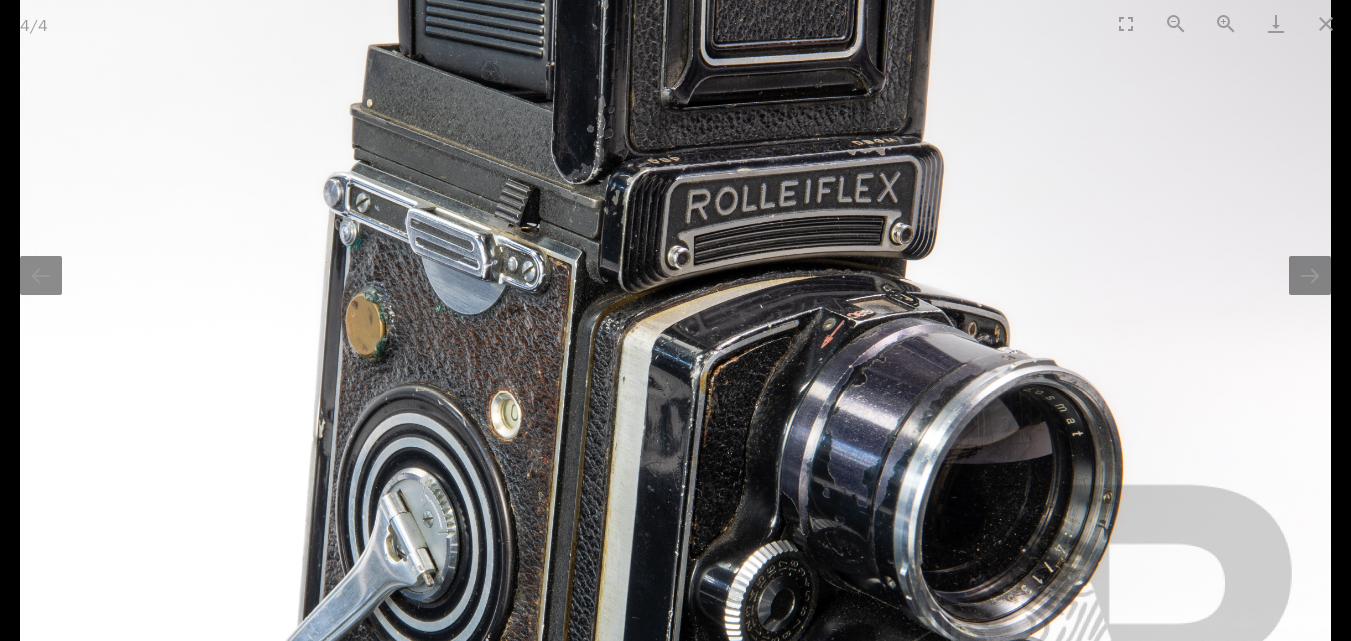 scroll, scrollTop: 0, scrollLeft: 0, axis: both 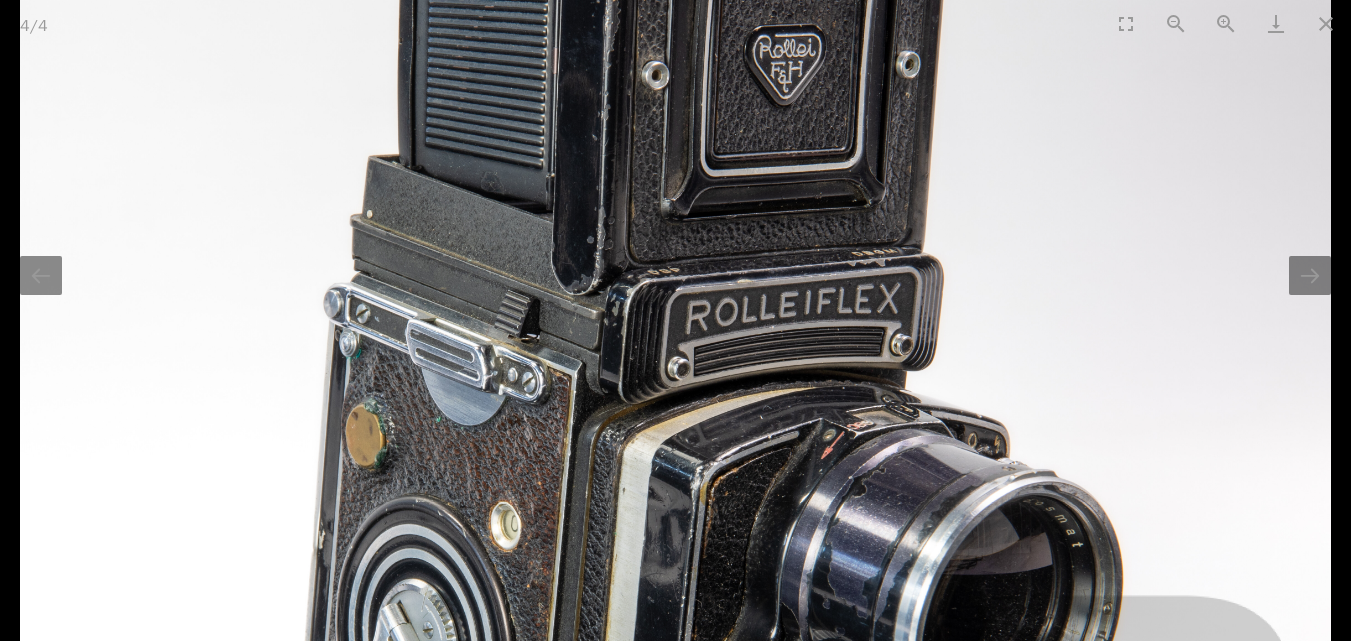 drag, startPoint x: 578, startPoint y: 263, endPoint x: 558, endPoint y: 374, distance: 112.78741 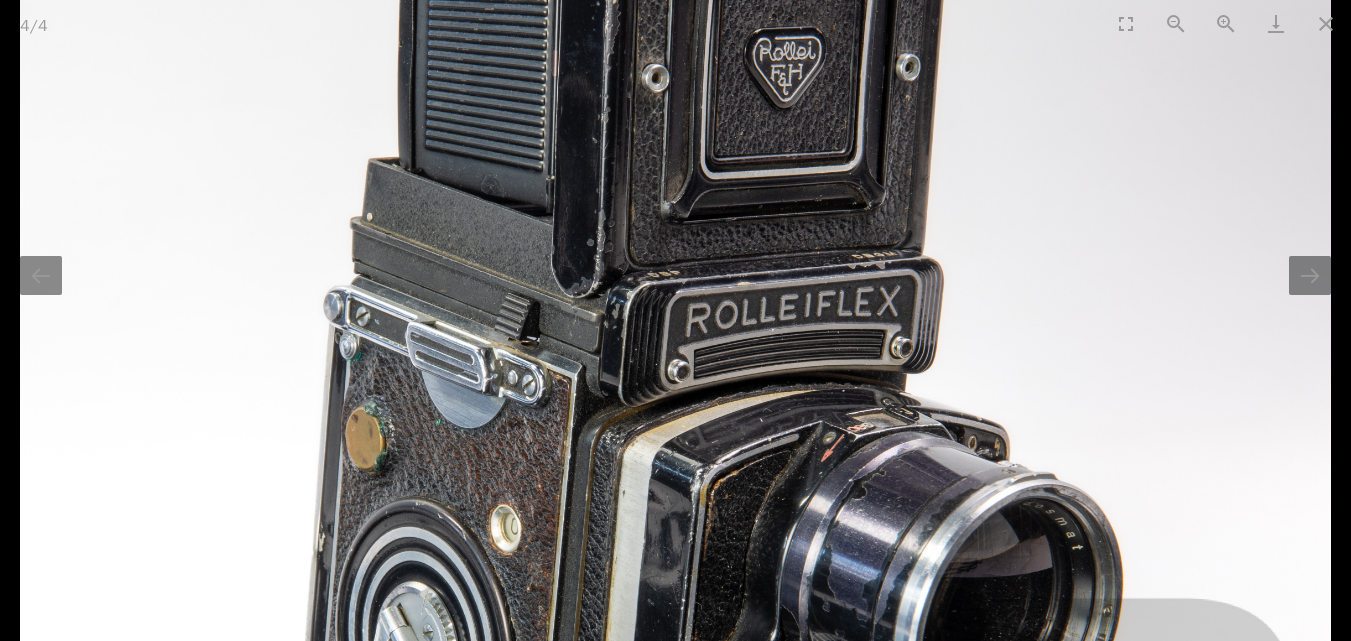 scroll, scrollTop: 0, scrollLeft: 0, axis: both 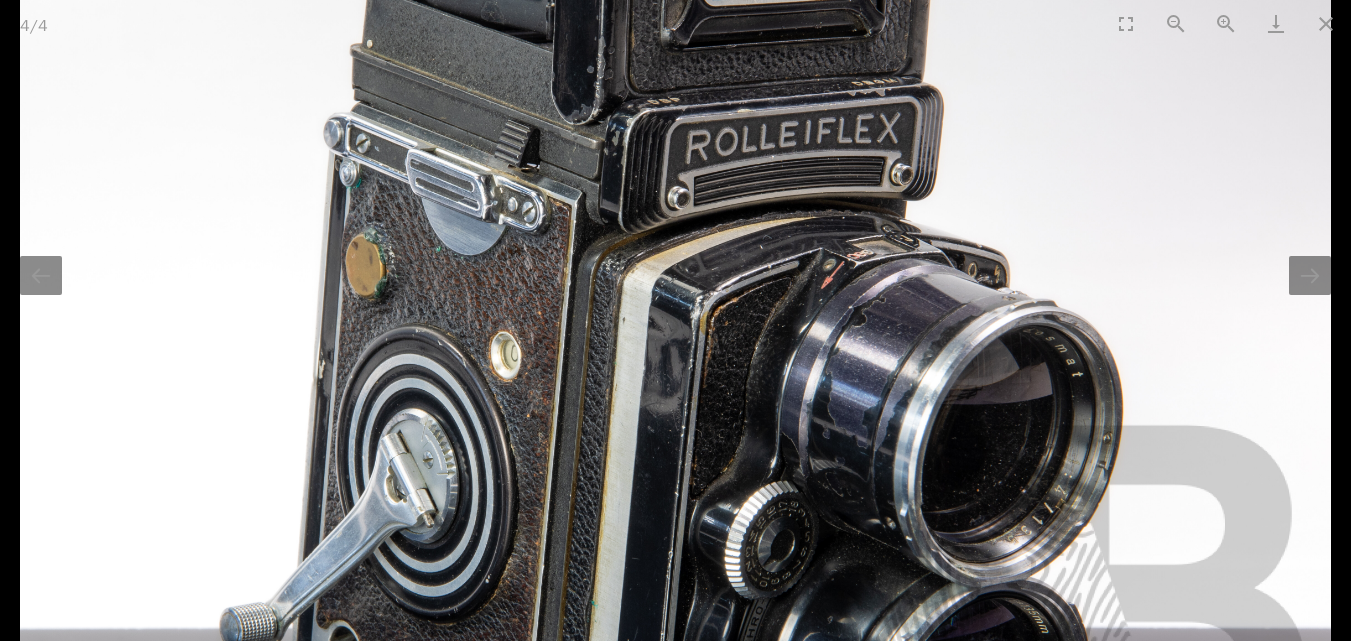 drag, startPoint x: 723, startPoint y: 444, endPoint x: 670, endPoint y: 222, distance: 228.2389 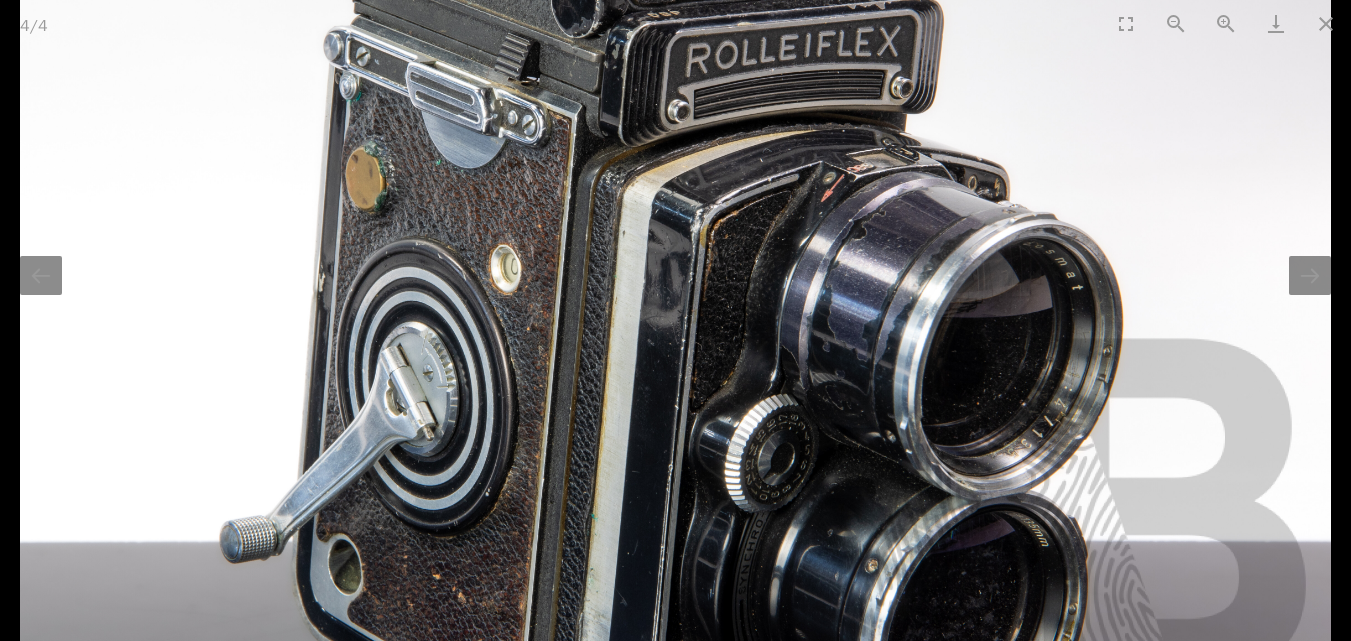 scroll, scrollTop: 0, scrollLeft: 0, axis: both 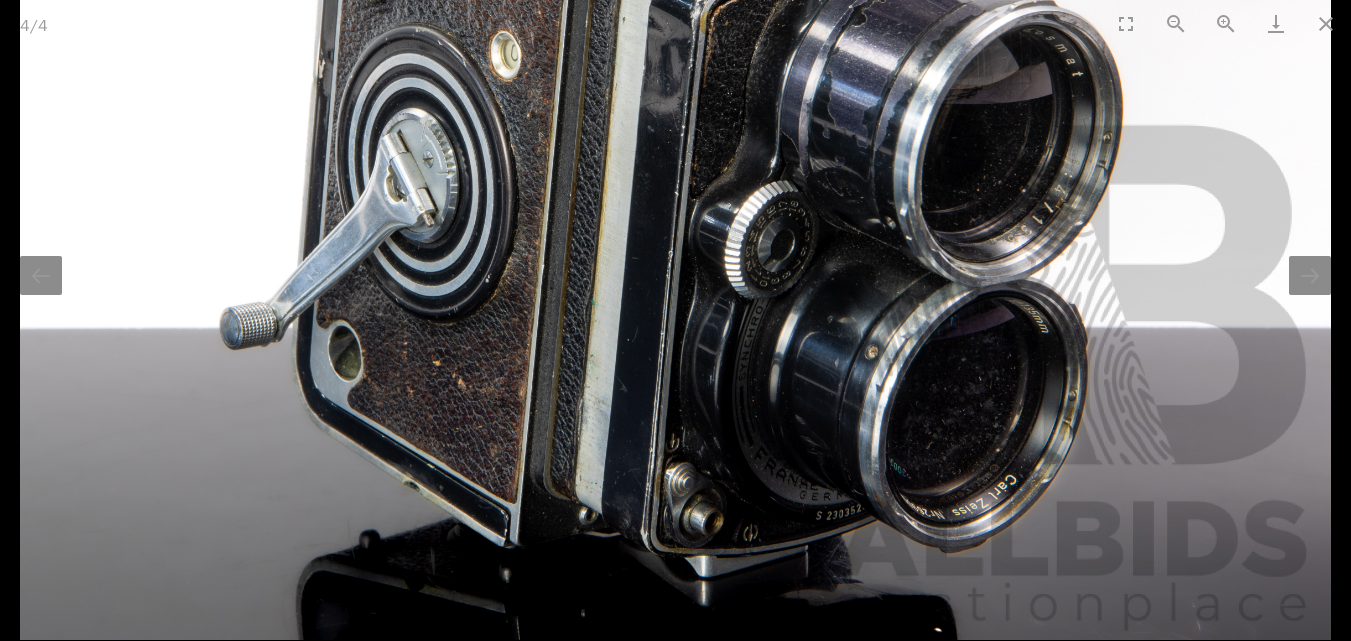 drag, startPoint x: 627, startPoint y: 507, endPoint x: 601, endPoint y: 287, distance: 221.53104 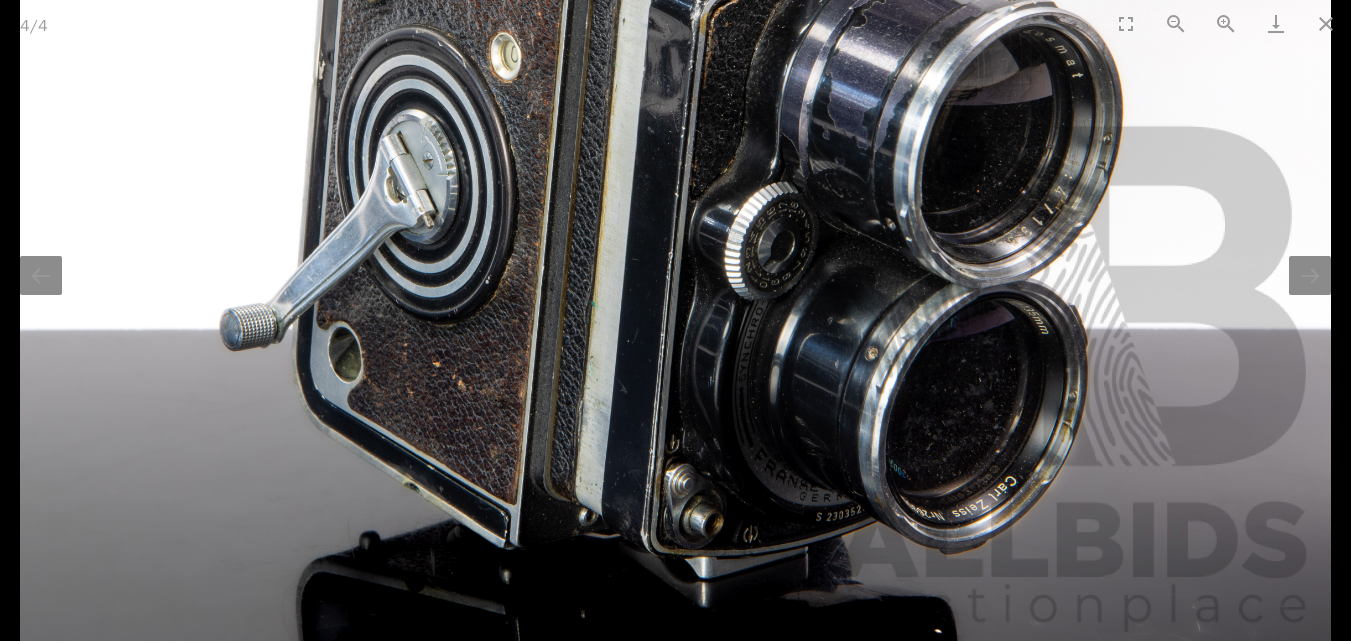 scroll, scrollTop: 0, scrollLeft: 0, axis: both 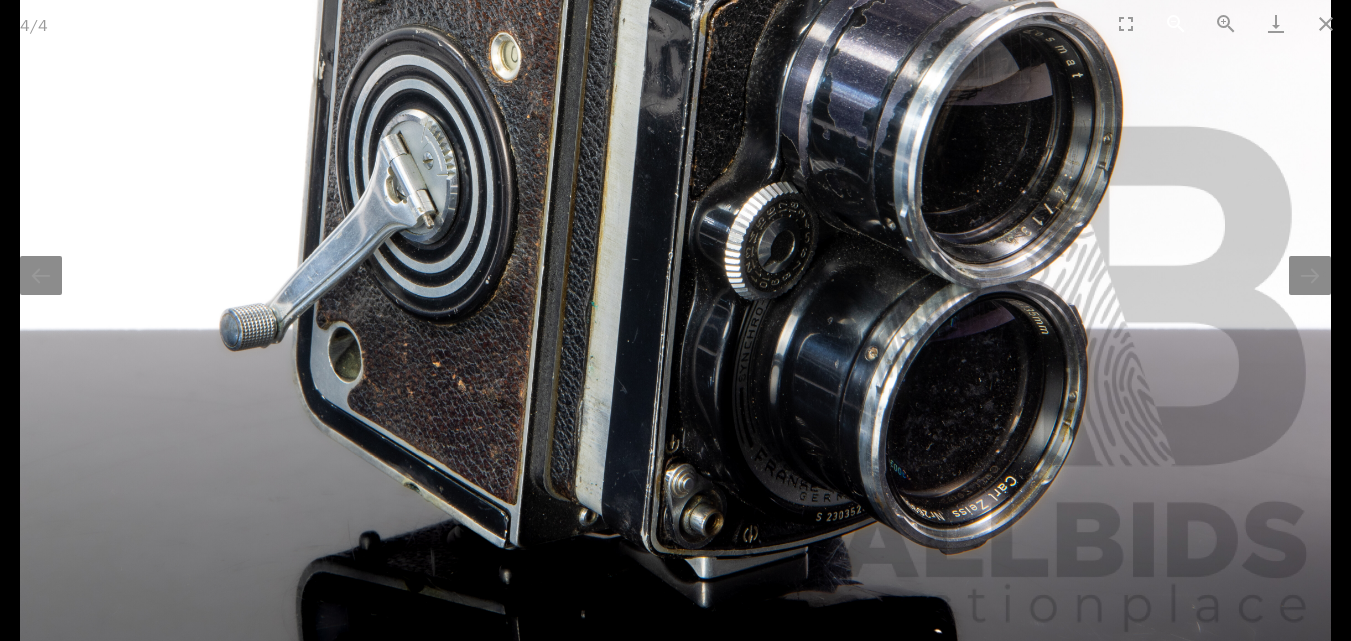 click at bounding box center (1176, 23) 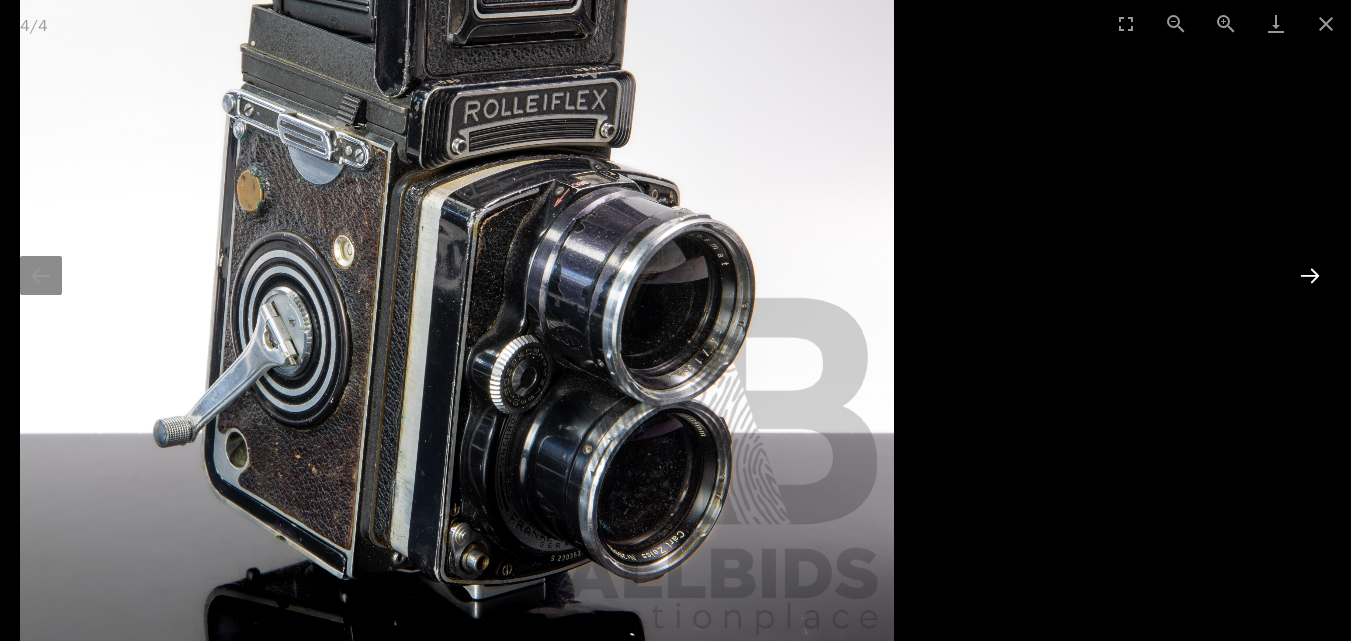 click at bounding box center (1310, 275) 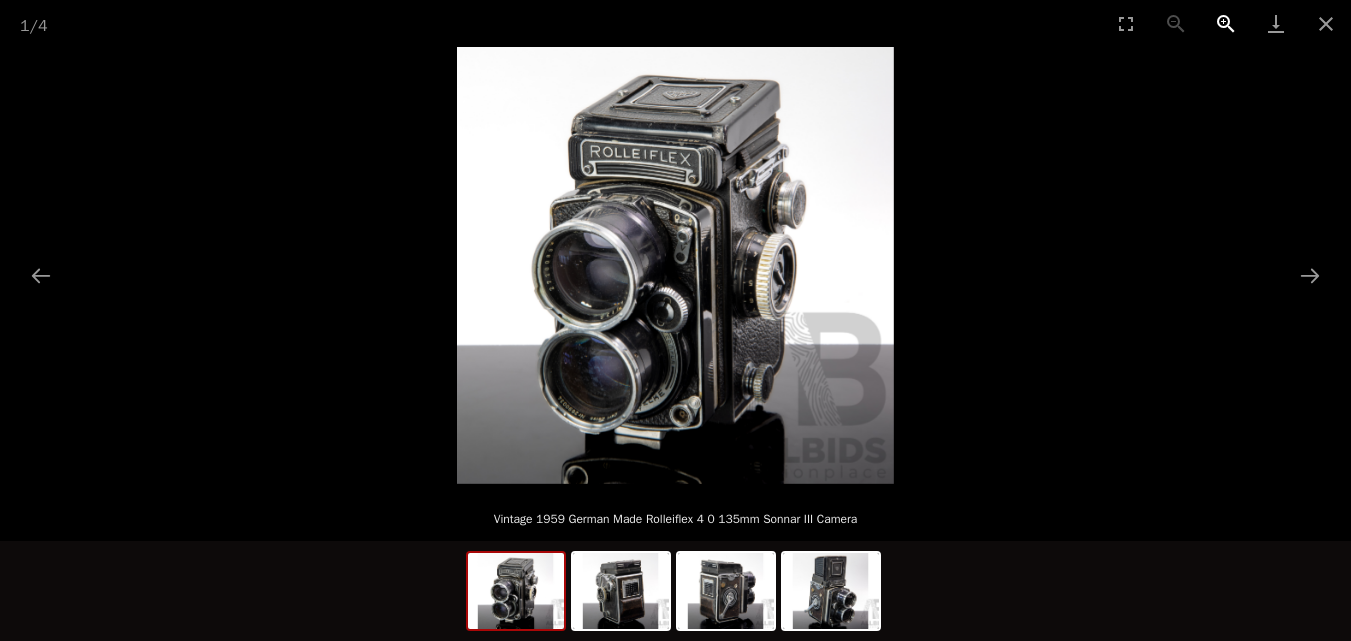 click at bounding box center [1226, 23] 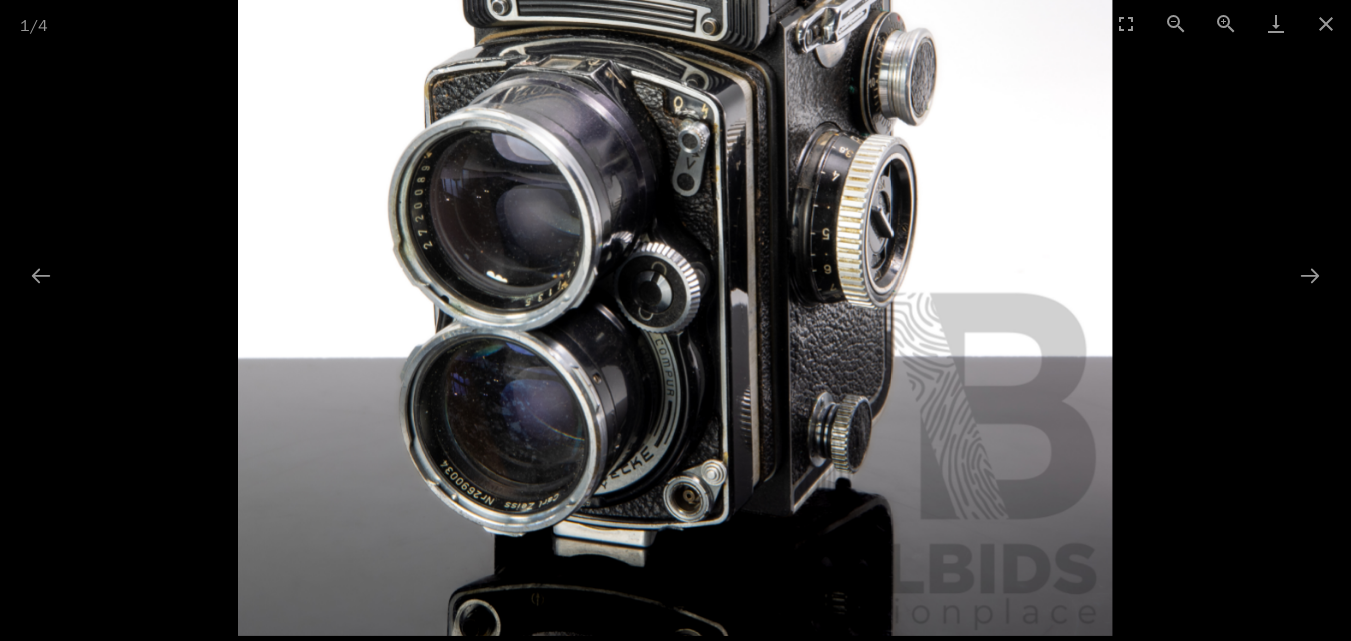 drag, startPoint x: 840, startPoint y: 387, endPoint x: 813, endPoint y: 323, distance: 69.46222 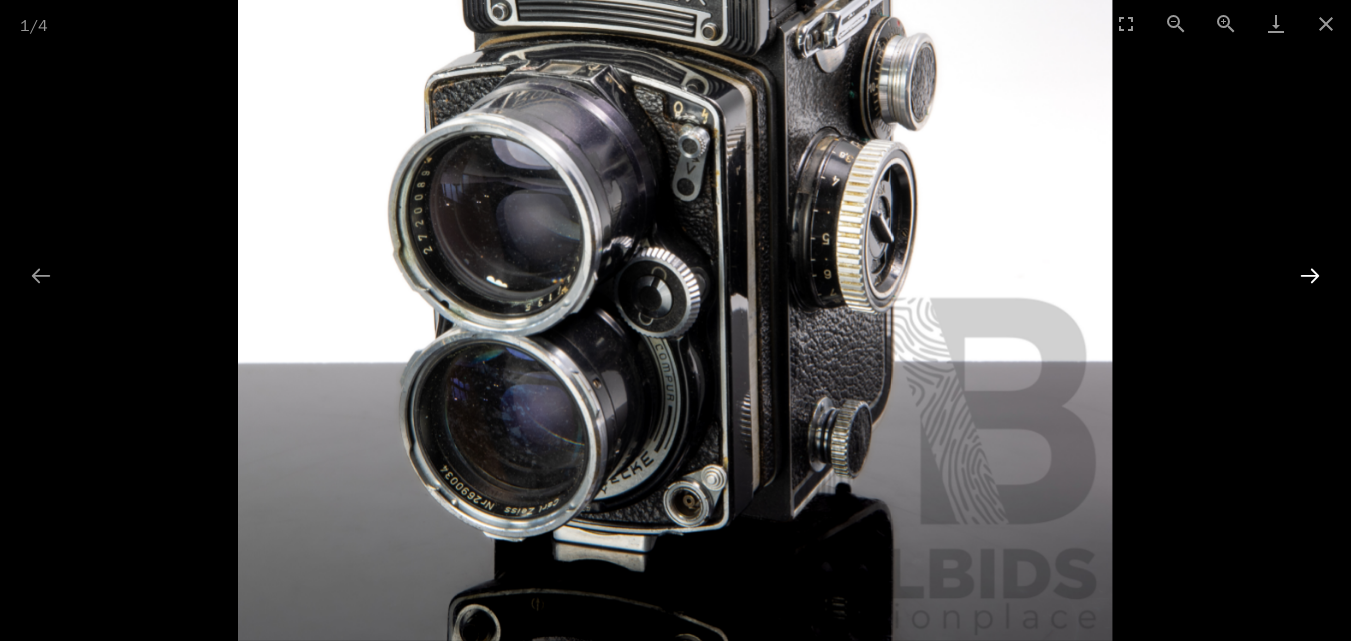 click at bounding box center (1310, 275) 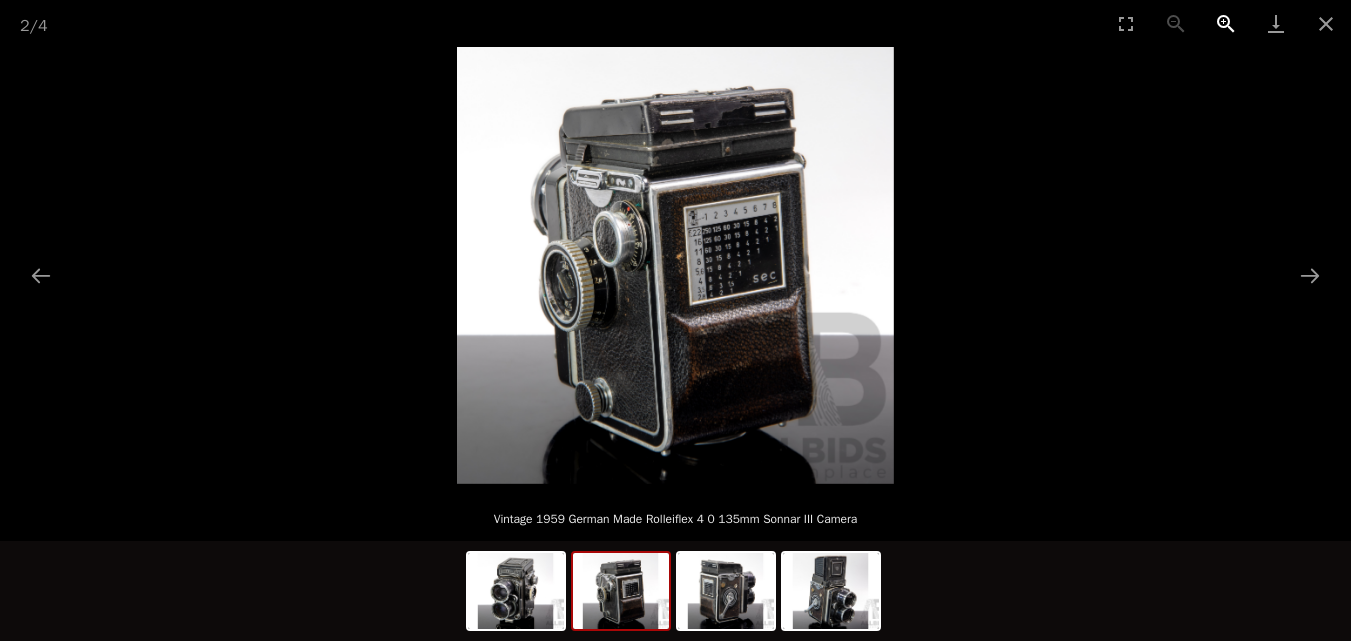 click at bounding box center [1226, 23] 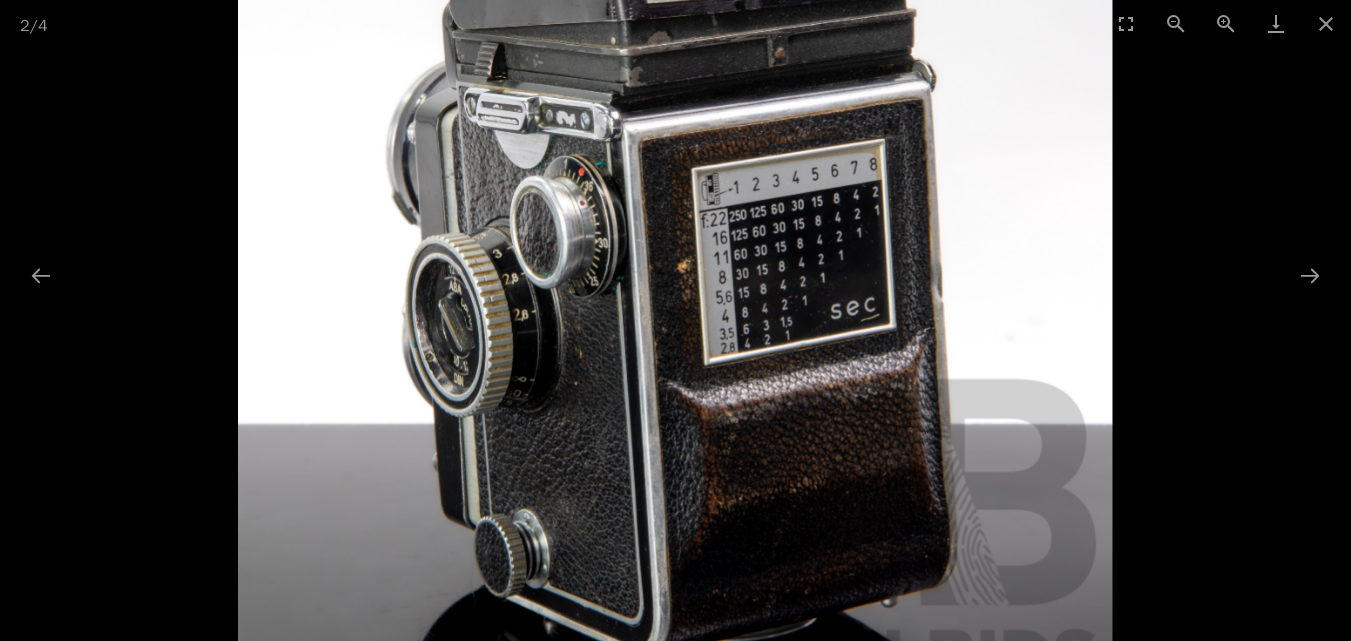 drag, startPoint x: 803, startPoint y: 178, endPoint x: 759, endPoint y: 225, distance: 64.381676 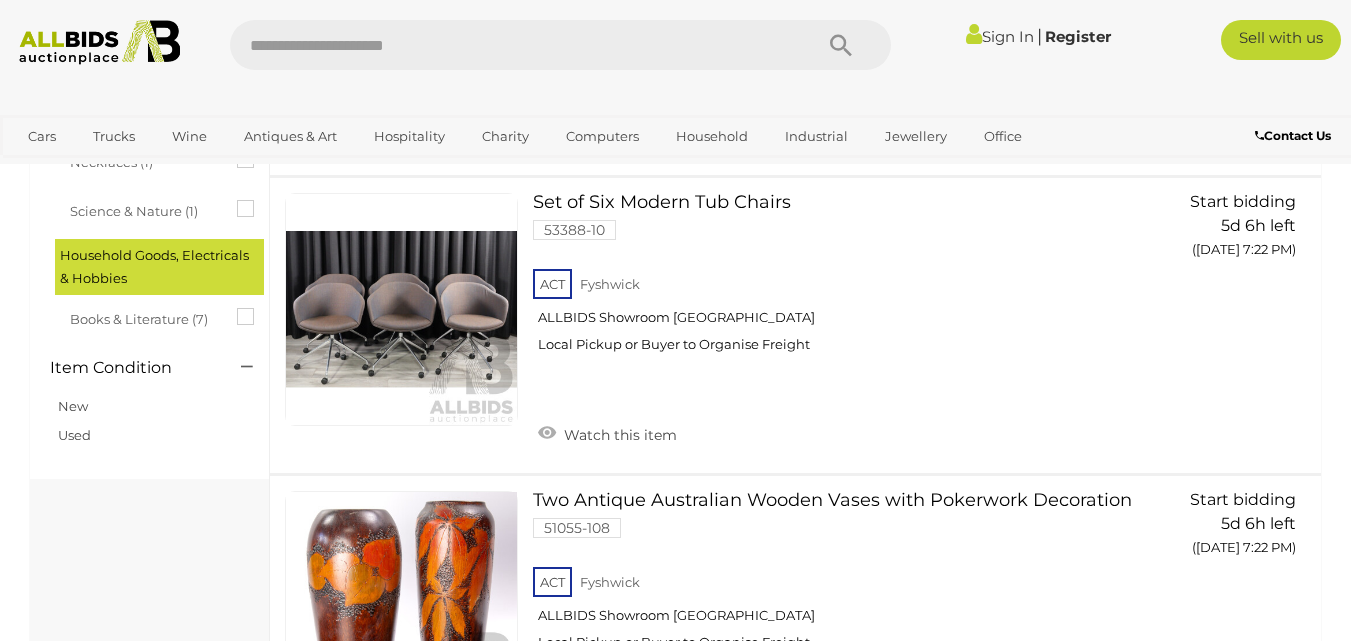 scroll, scrollTop: 12832, scrollLeft: 0, axis: vertical 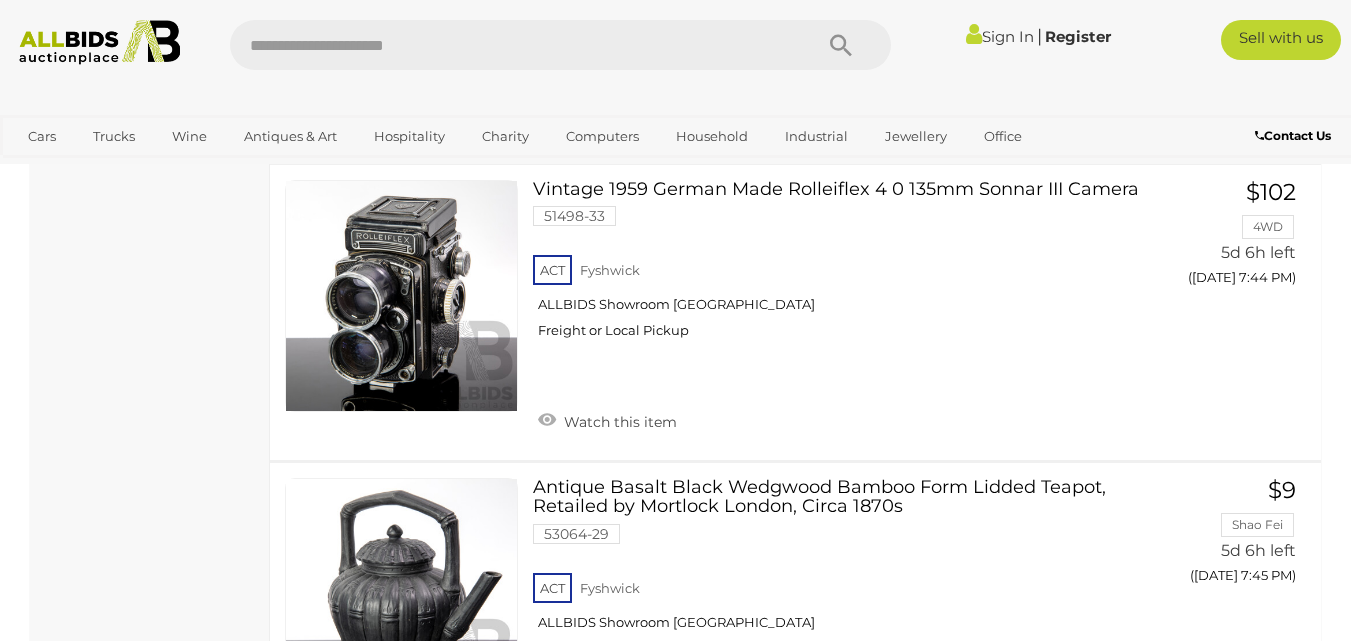 click on "Sign In" at bounding box center [1000, 36] 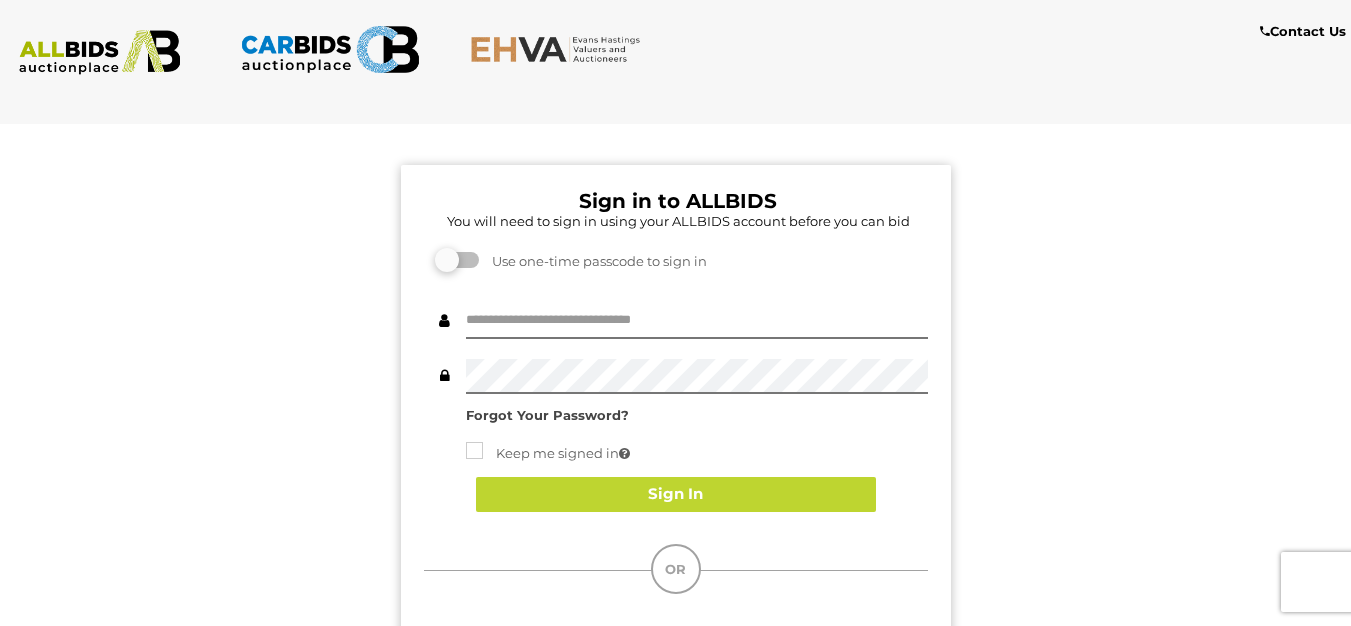 scroll, scrollTop: 0, scrollLeft: 0, axis: both 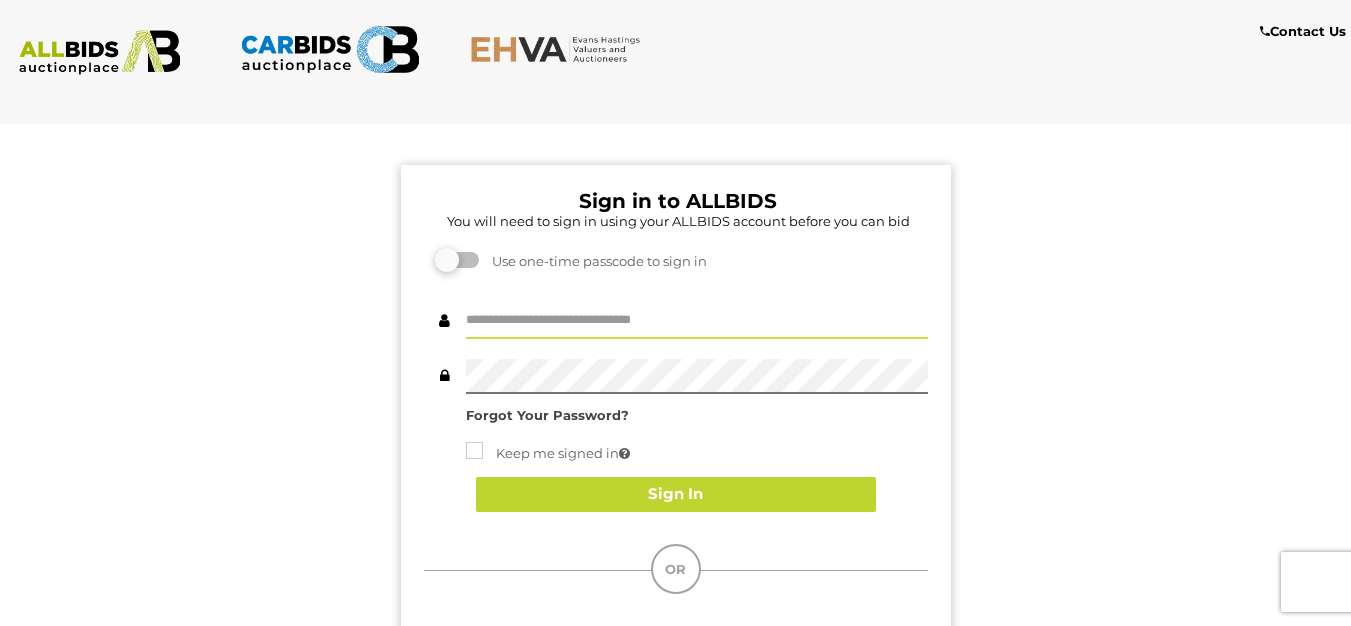 click at bounding box center [697, 321] 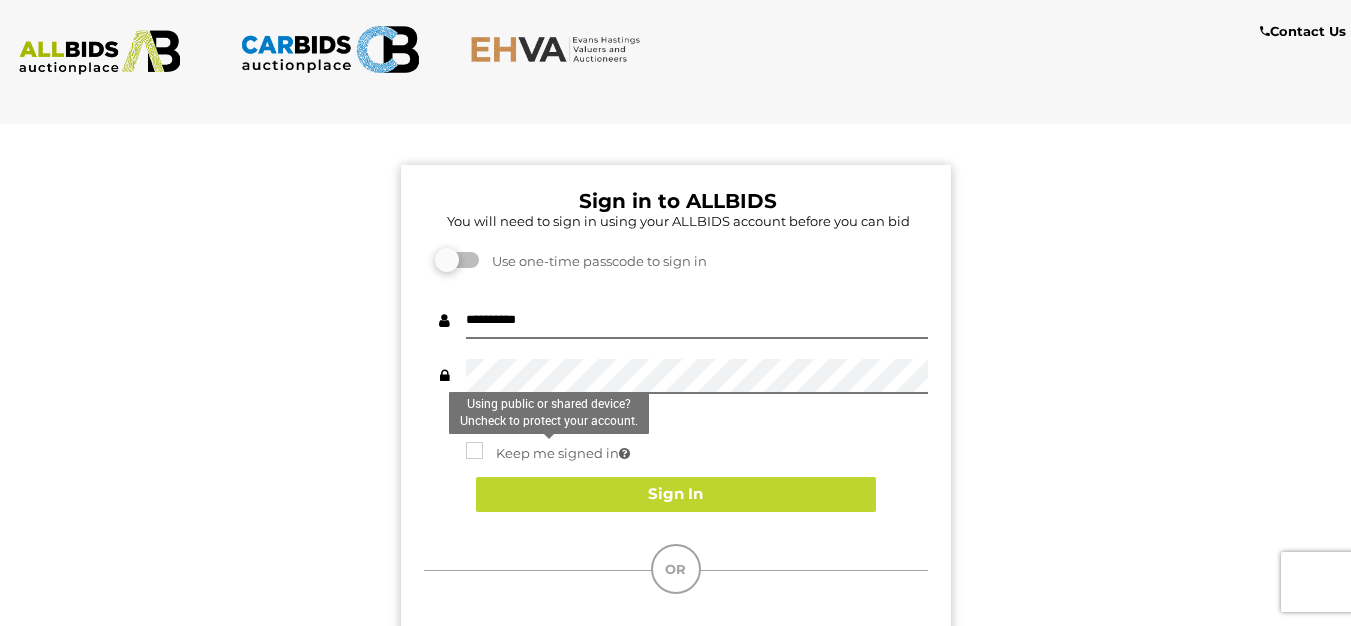 click on "Keep me signed in" at bounding box center [548, 453] 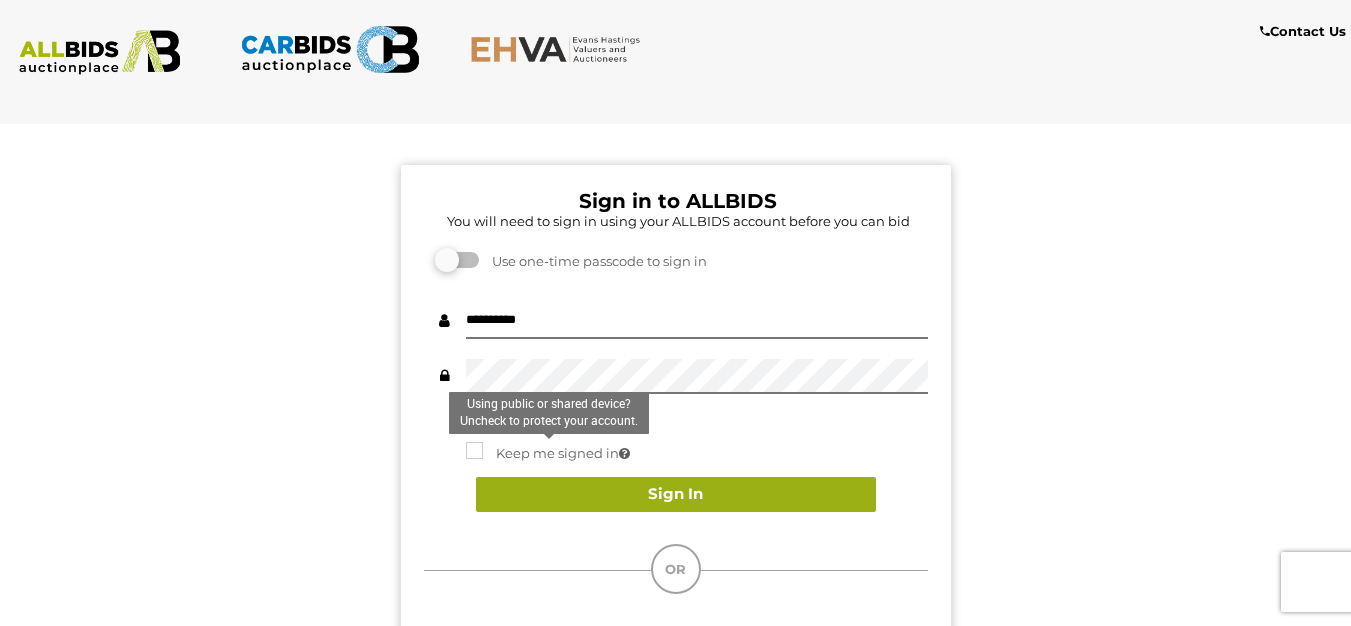 click on "Sign In" at bounding box center [676, 494] 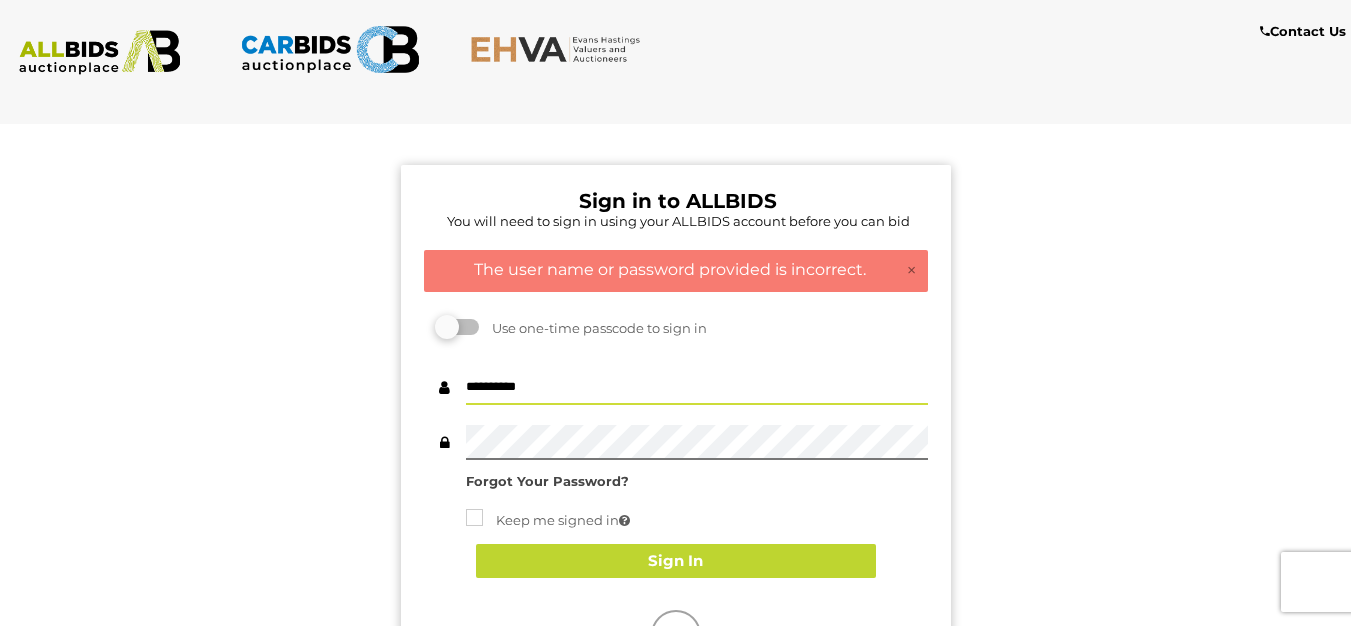 drag, startPoint x: 559, startPoint y: 377, endPoint x: 350, endPoint y: 400, distance: 210.26175 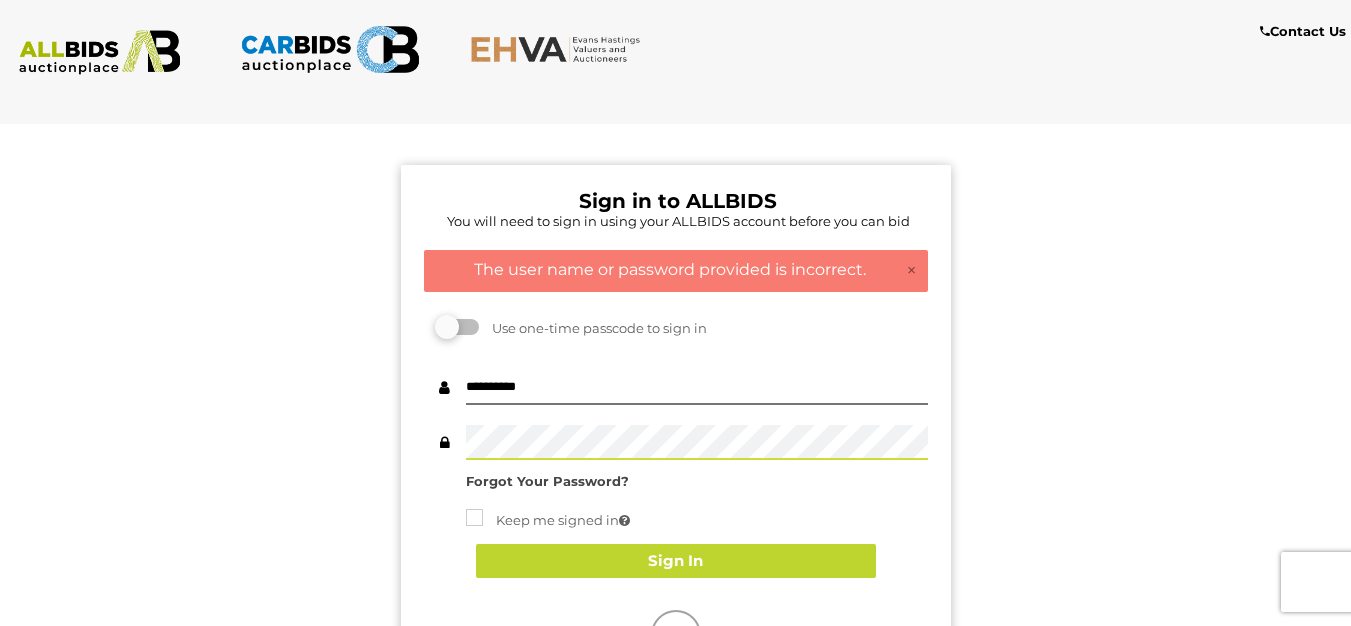 click on "**********" at bounding box center (675, 527) 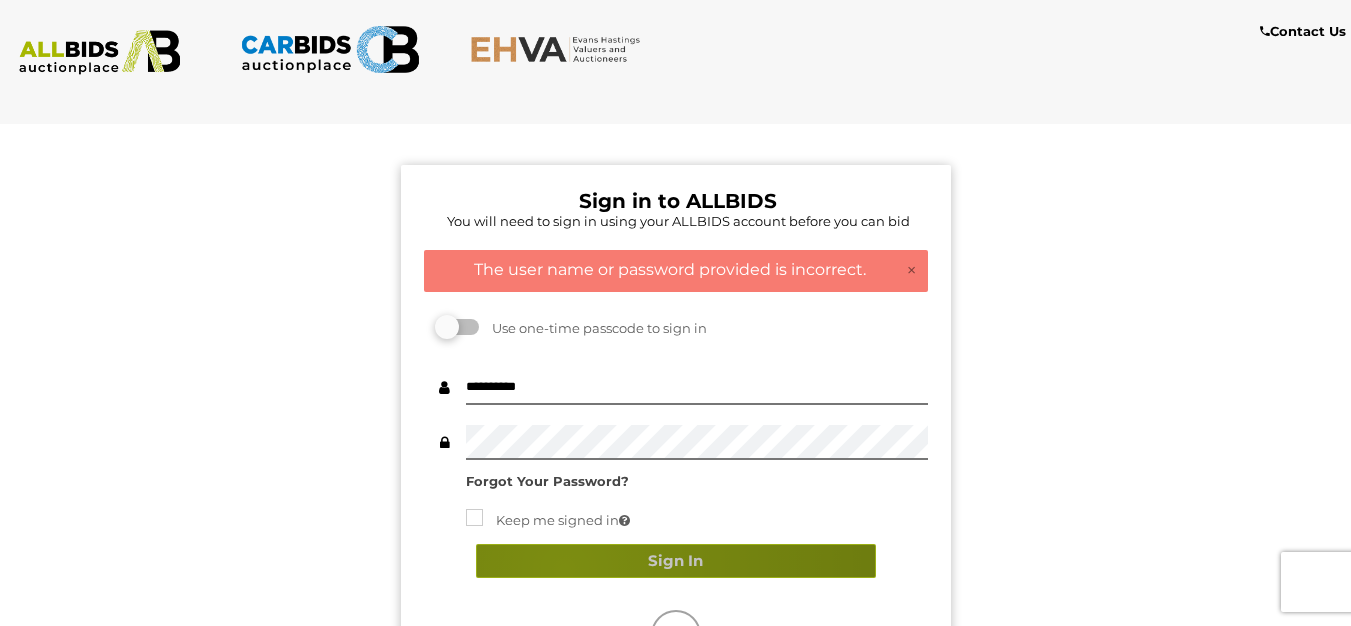 click on "Sign In" at bounding box center (676, 561) 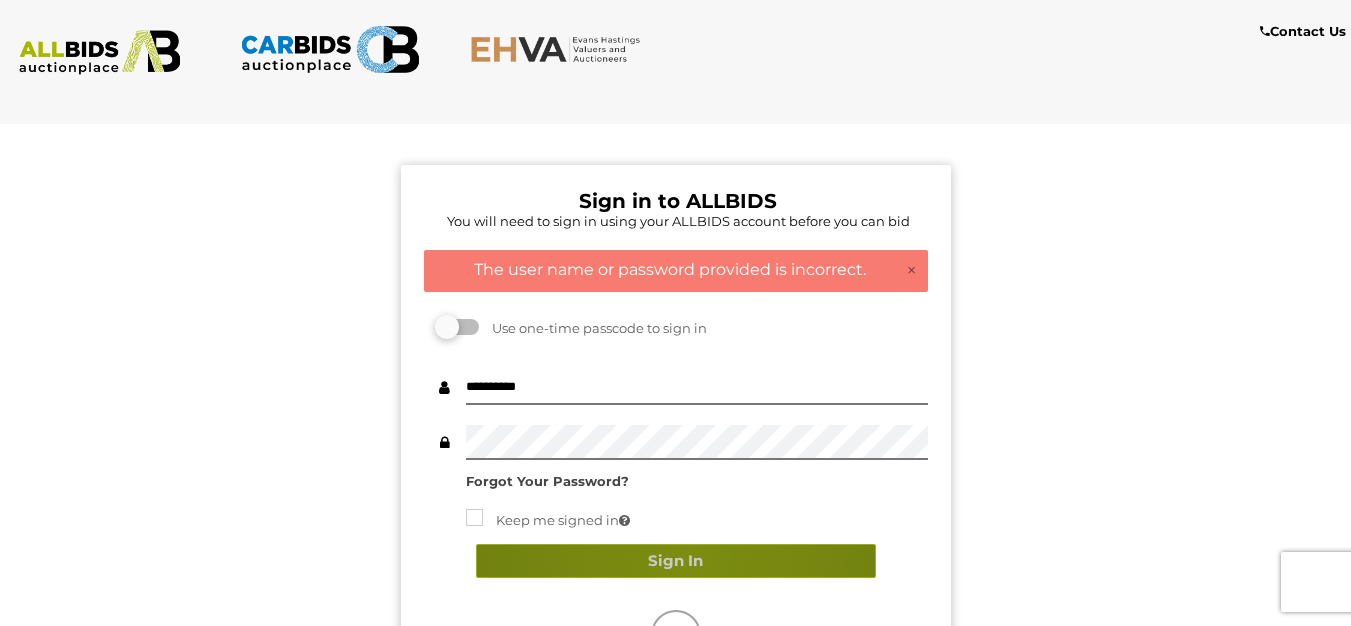 click on "Sign In" at bounding box center (676, 561) 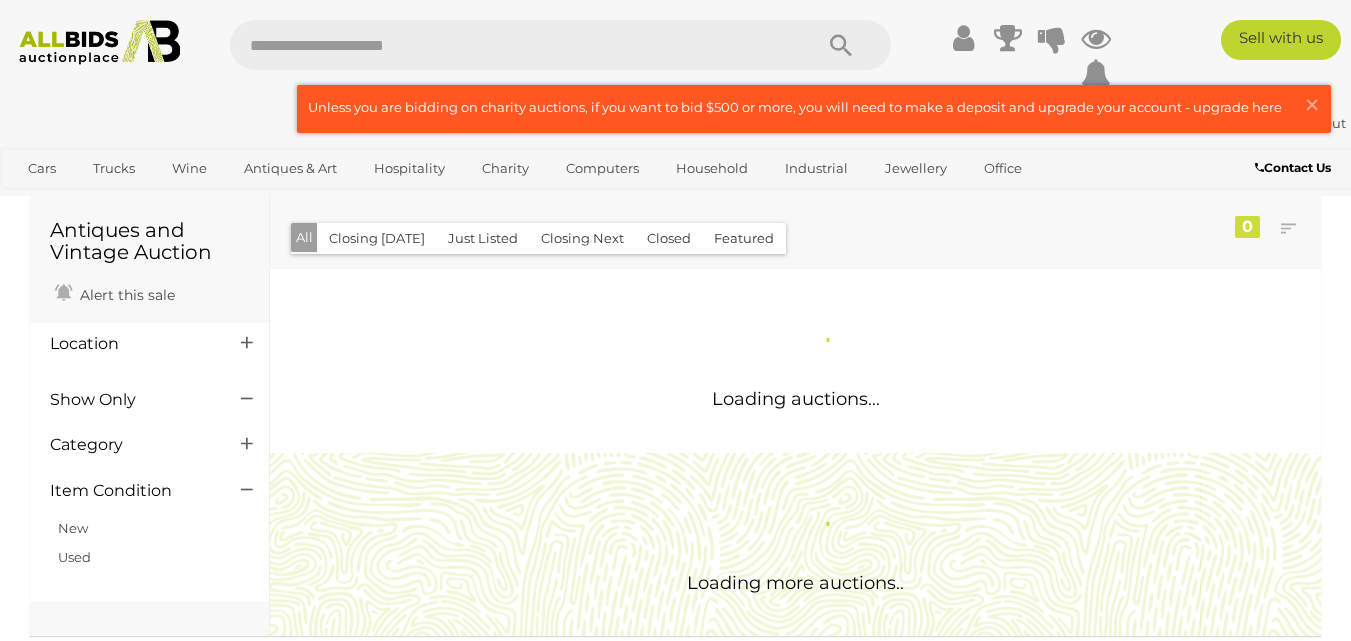 scroll, scrollTop: 0, scrollLeft: 0, axis: both 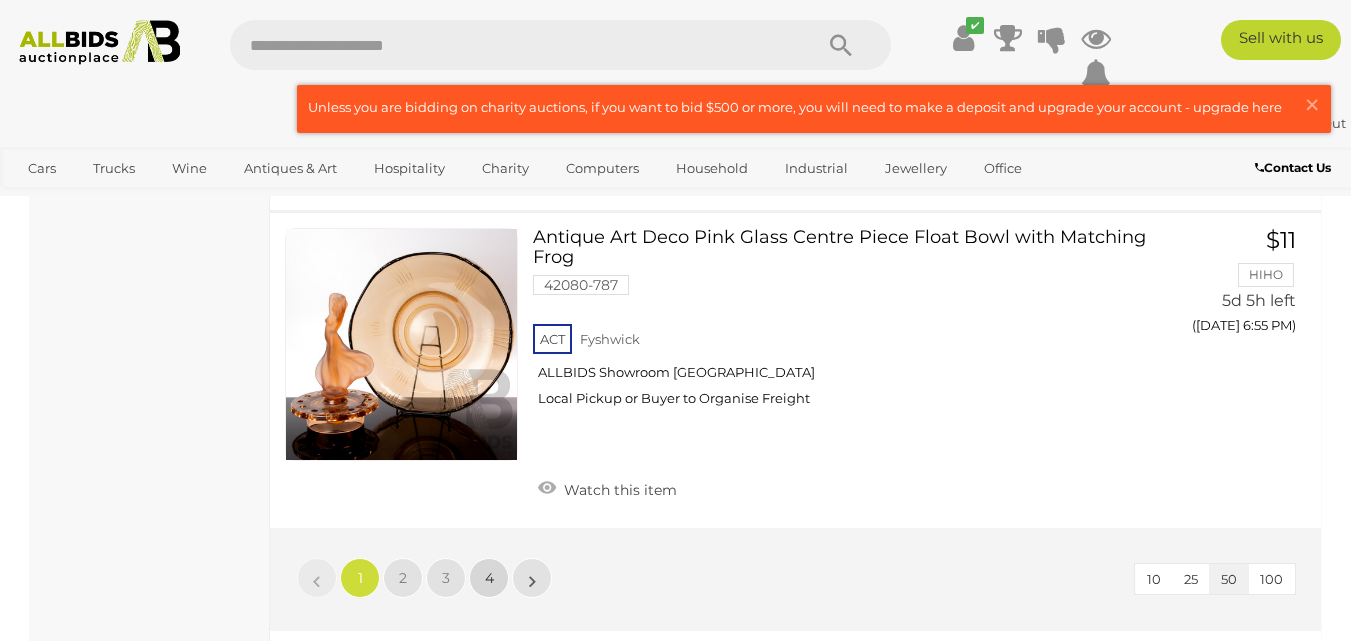 click on "4" at bounding box center [489, 578] 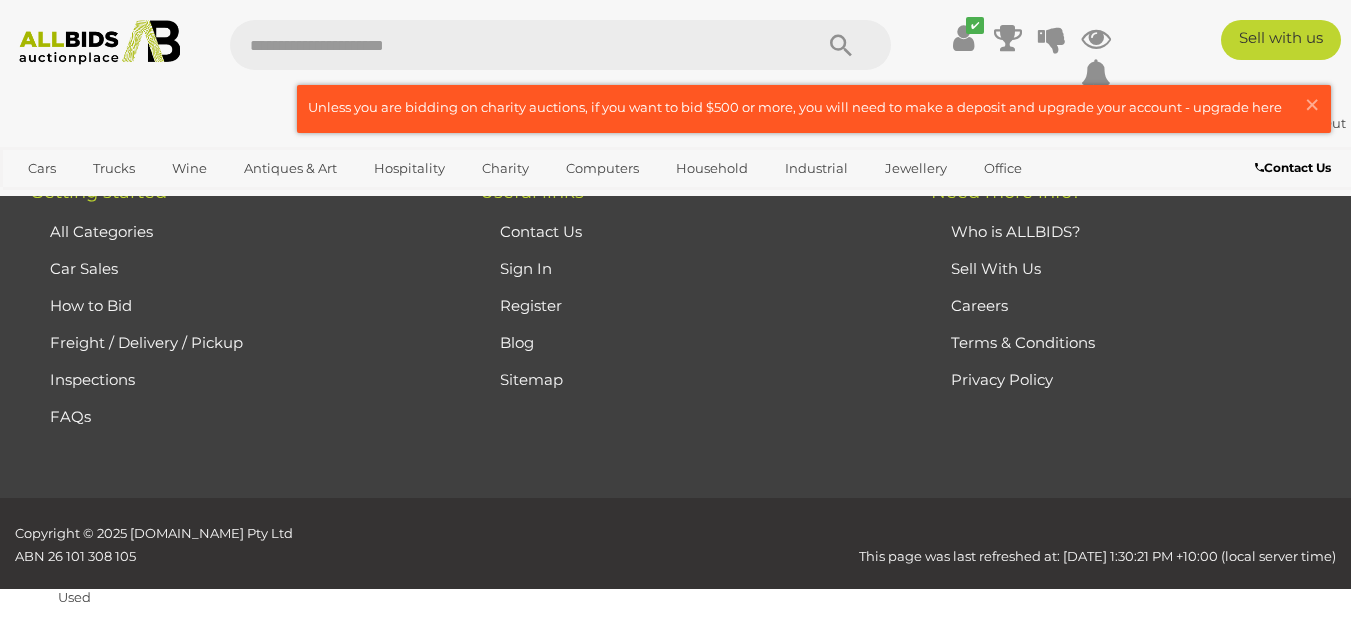 scroll, scrollTop: 102, scrollLeft: 0, axis: vertical 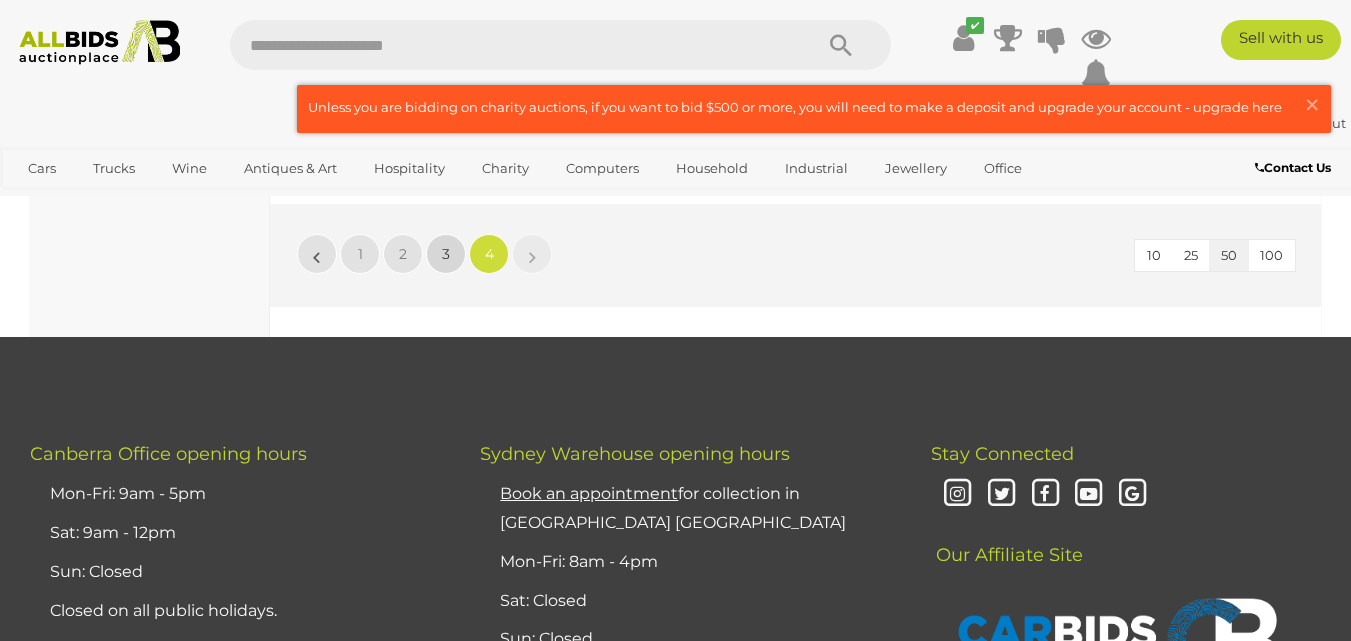 click on "3" at bounding box center [446, 254] 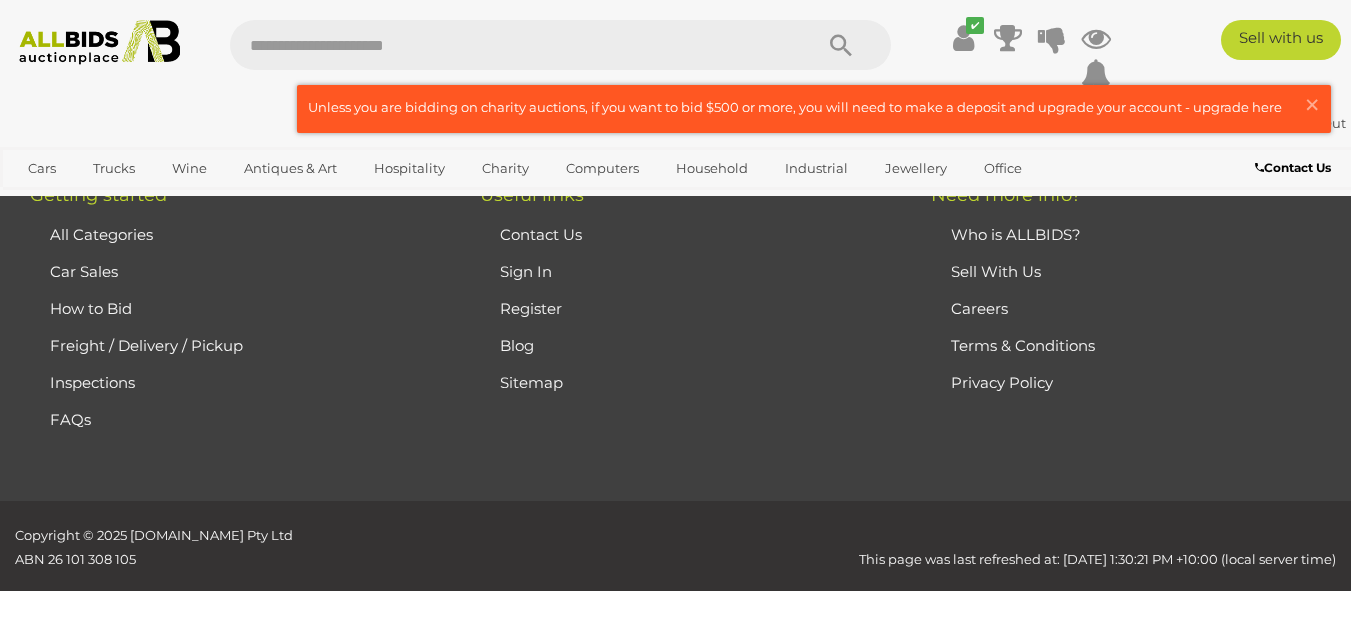 scroll, scrollTop: 102, scrollLeft: 0, axis: vertical 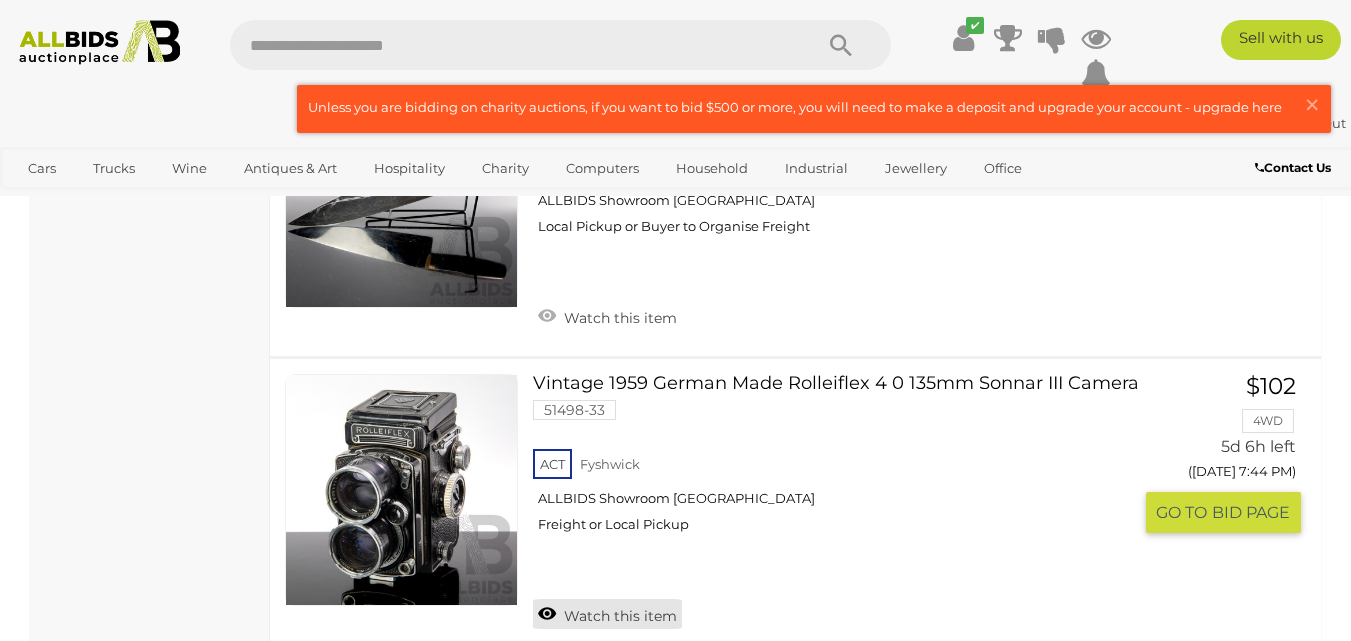 click on "Watch this item" at bounding box center [607, 614] 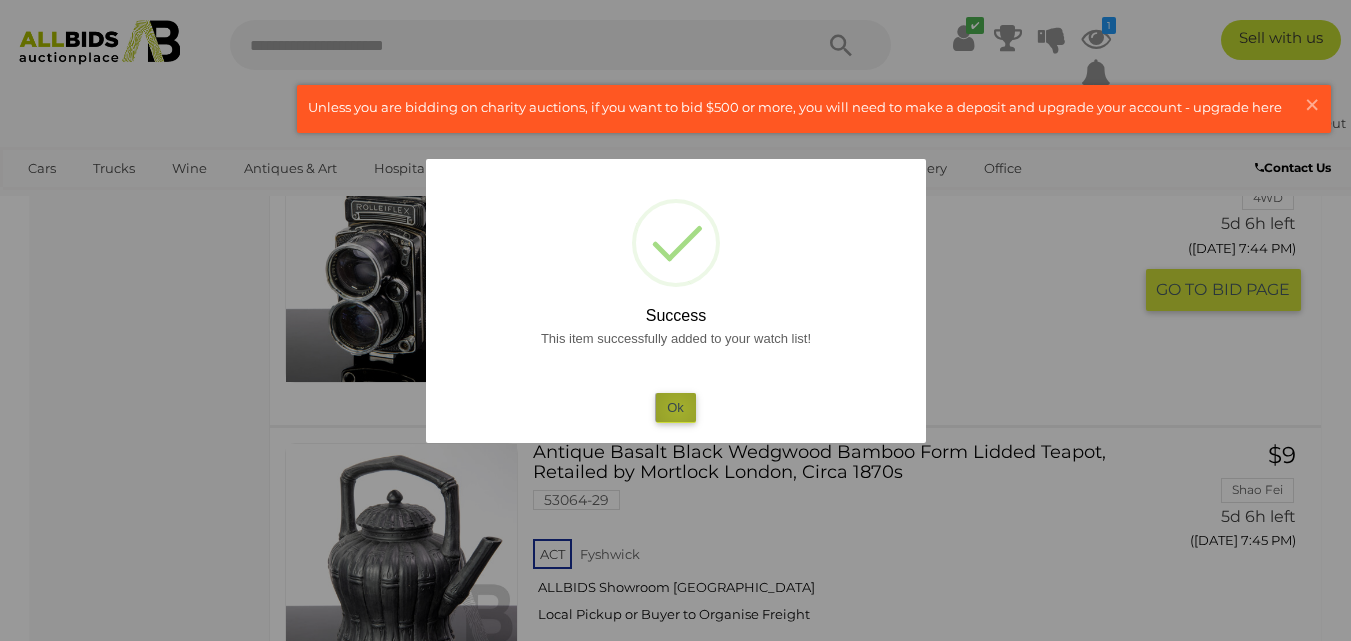 click on "Ok" at bounding box center [675, 407] 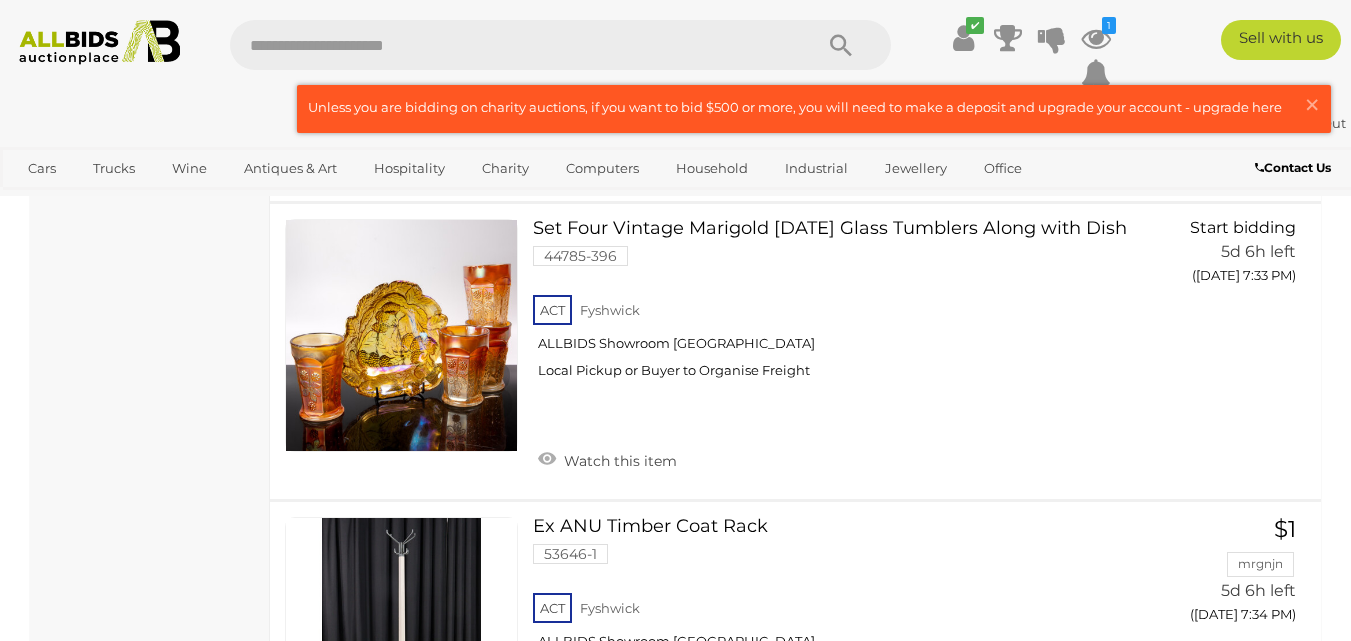 scroll, scrollTop: 8118, scrollLeft: 0, axis: vertical 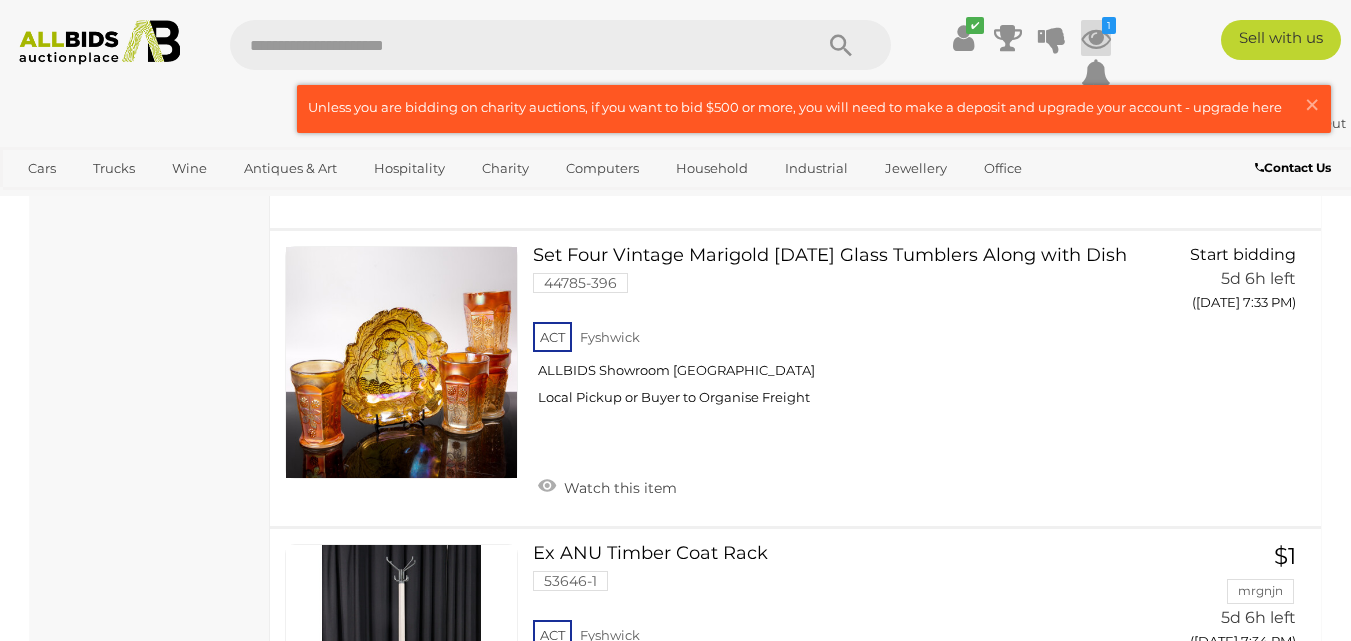 click at bounding box center [1096, 38] 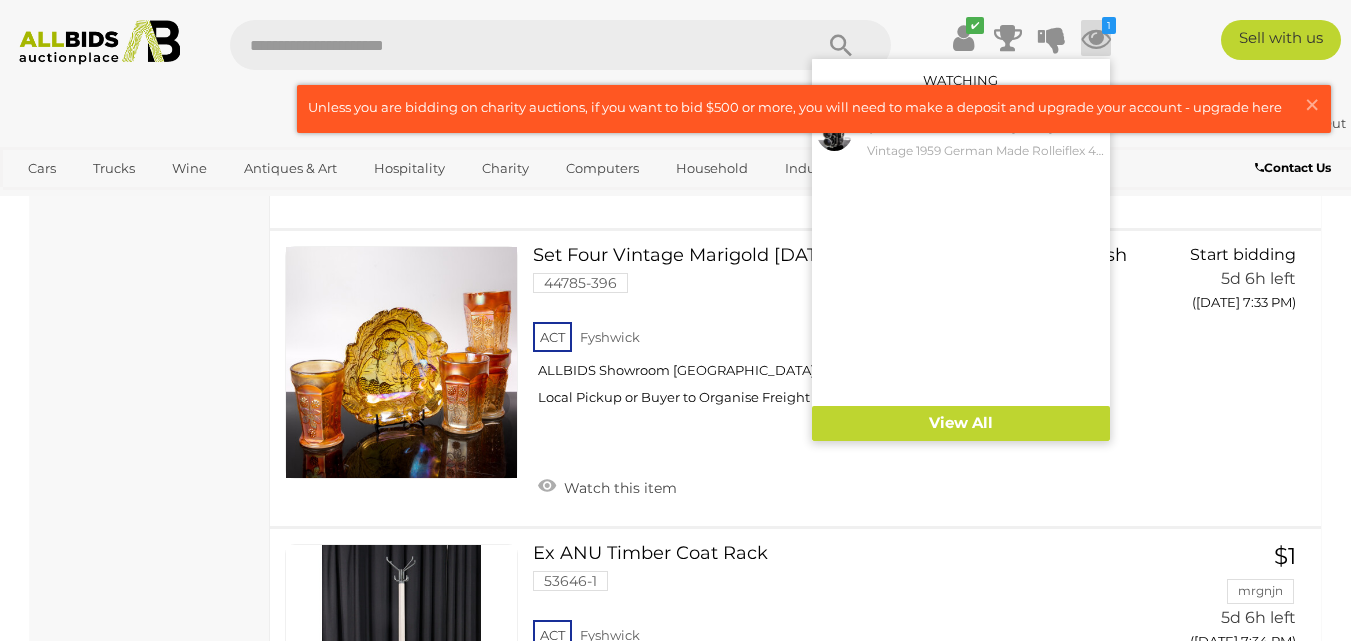 click at bounding box center [1096, 38] 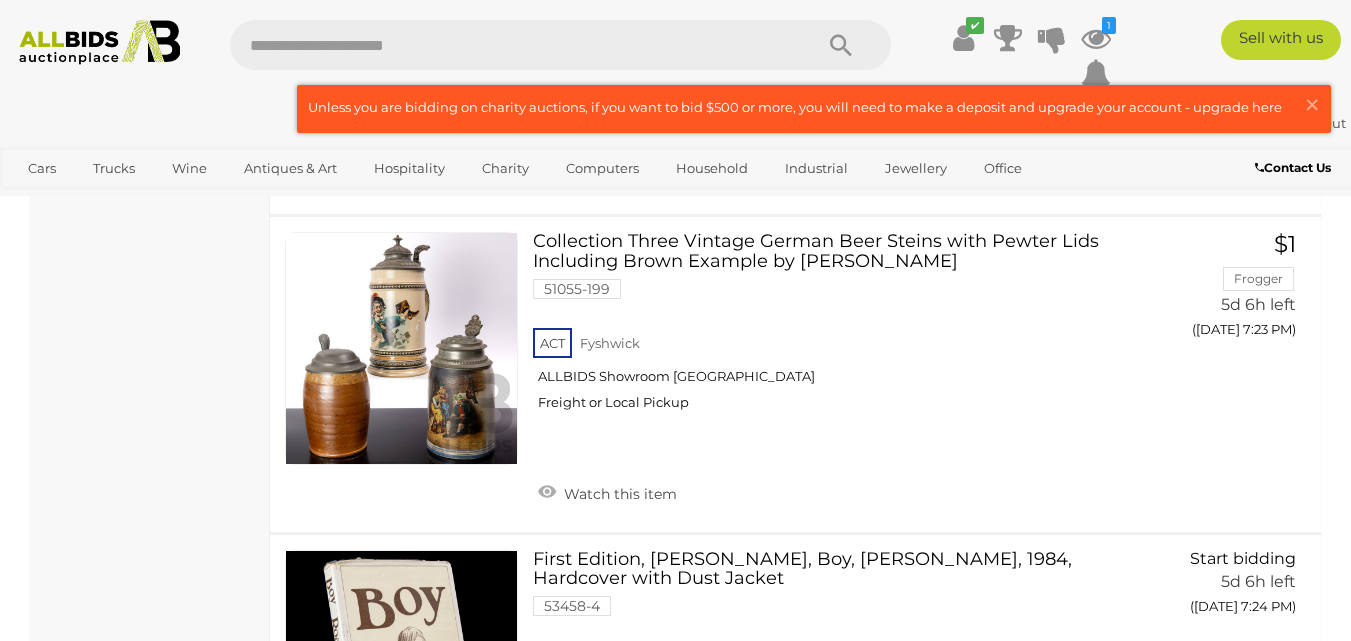 scroll, scrollTop: 0, scrollLeft: 0, axis: both 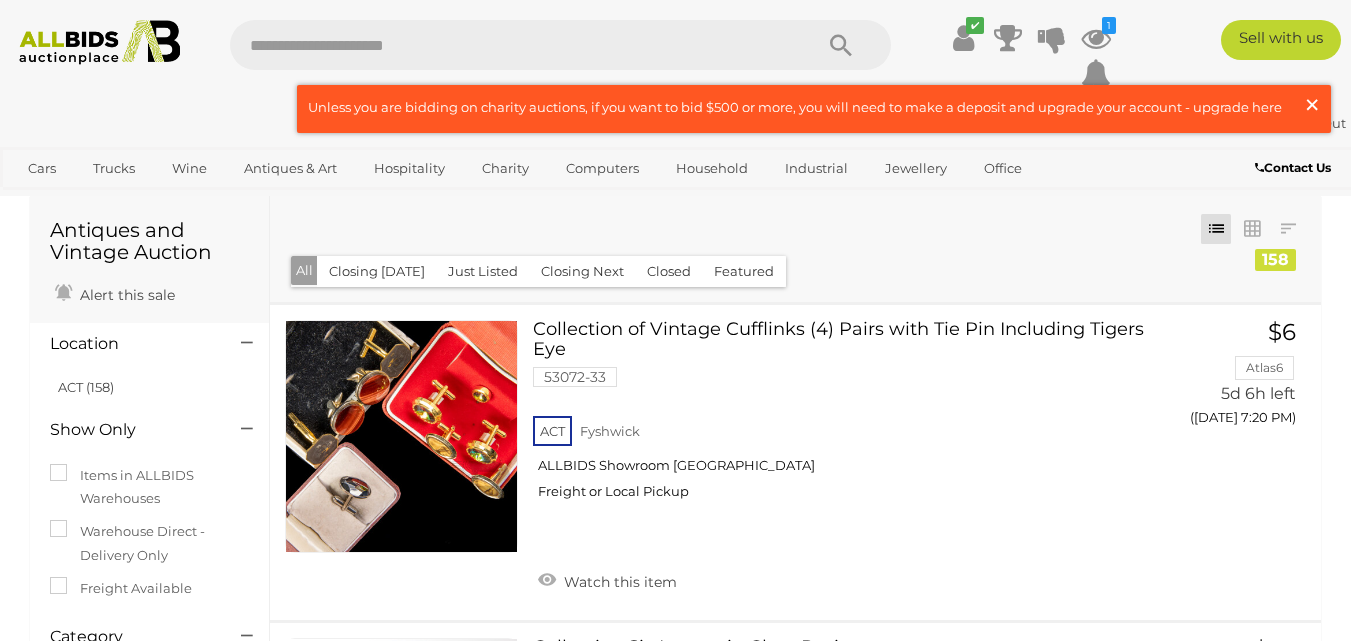 click on "×" at bounding box center (1312, 104) 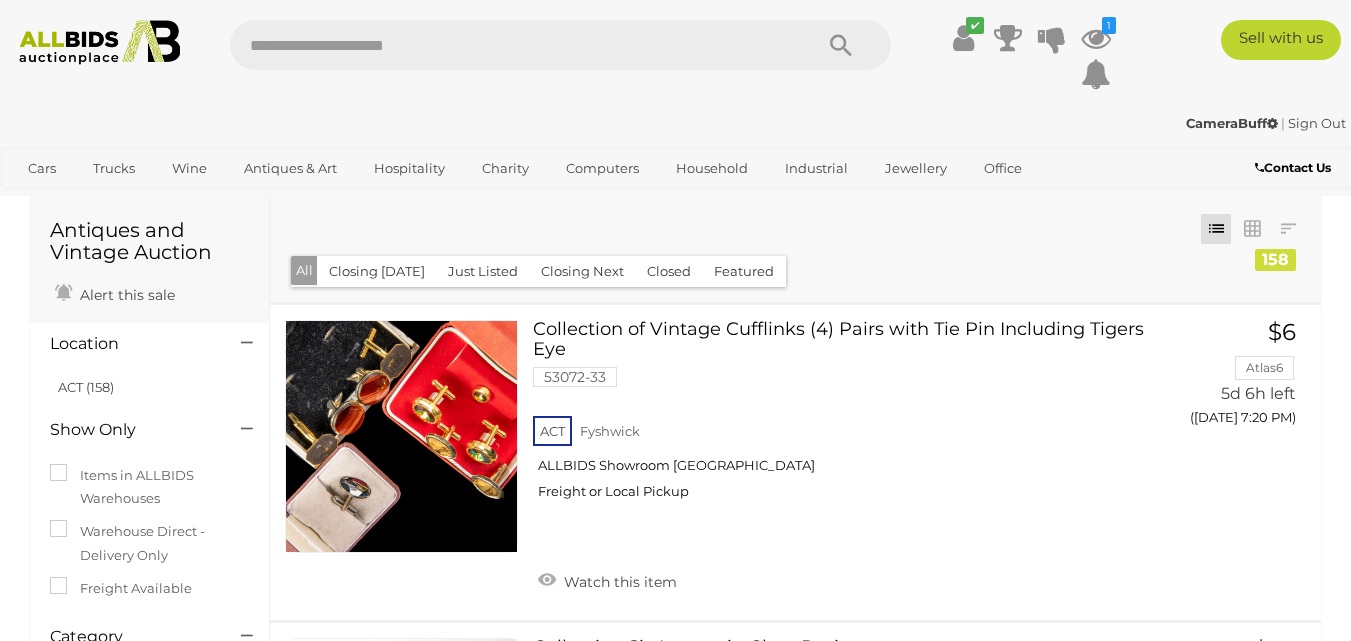 click on "Sign Out" at bounding box center [1317, 123] 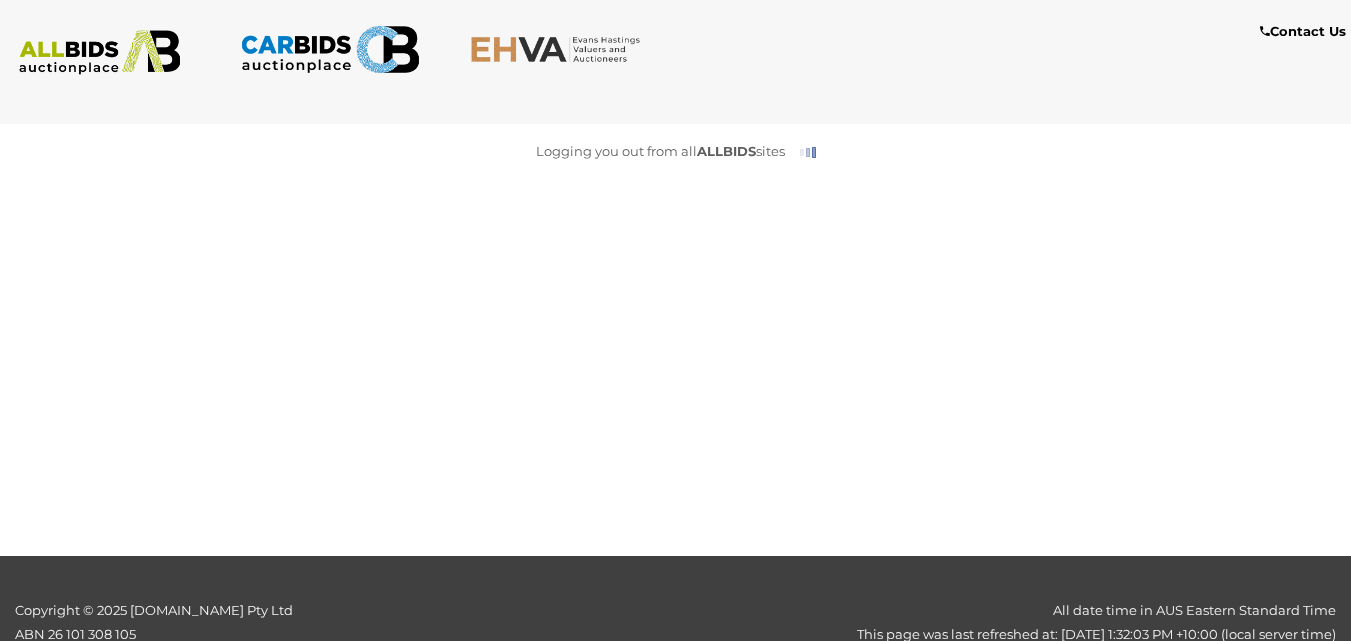 scroll, scrollTop: 0, scrollLeft: 0, axis: both 